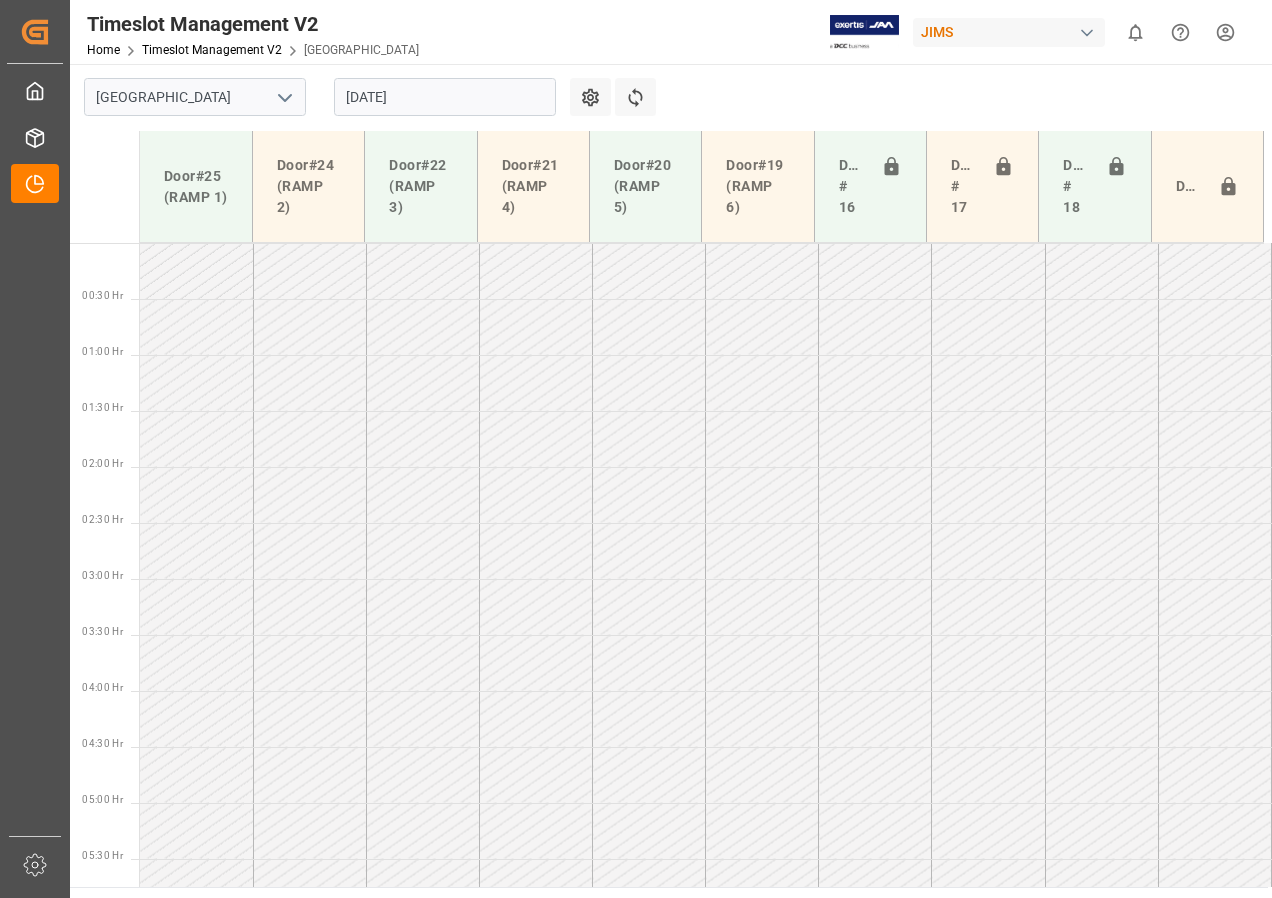 scroll, scrollTop: 0, scrollLeft: 0, axis: both 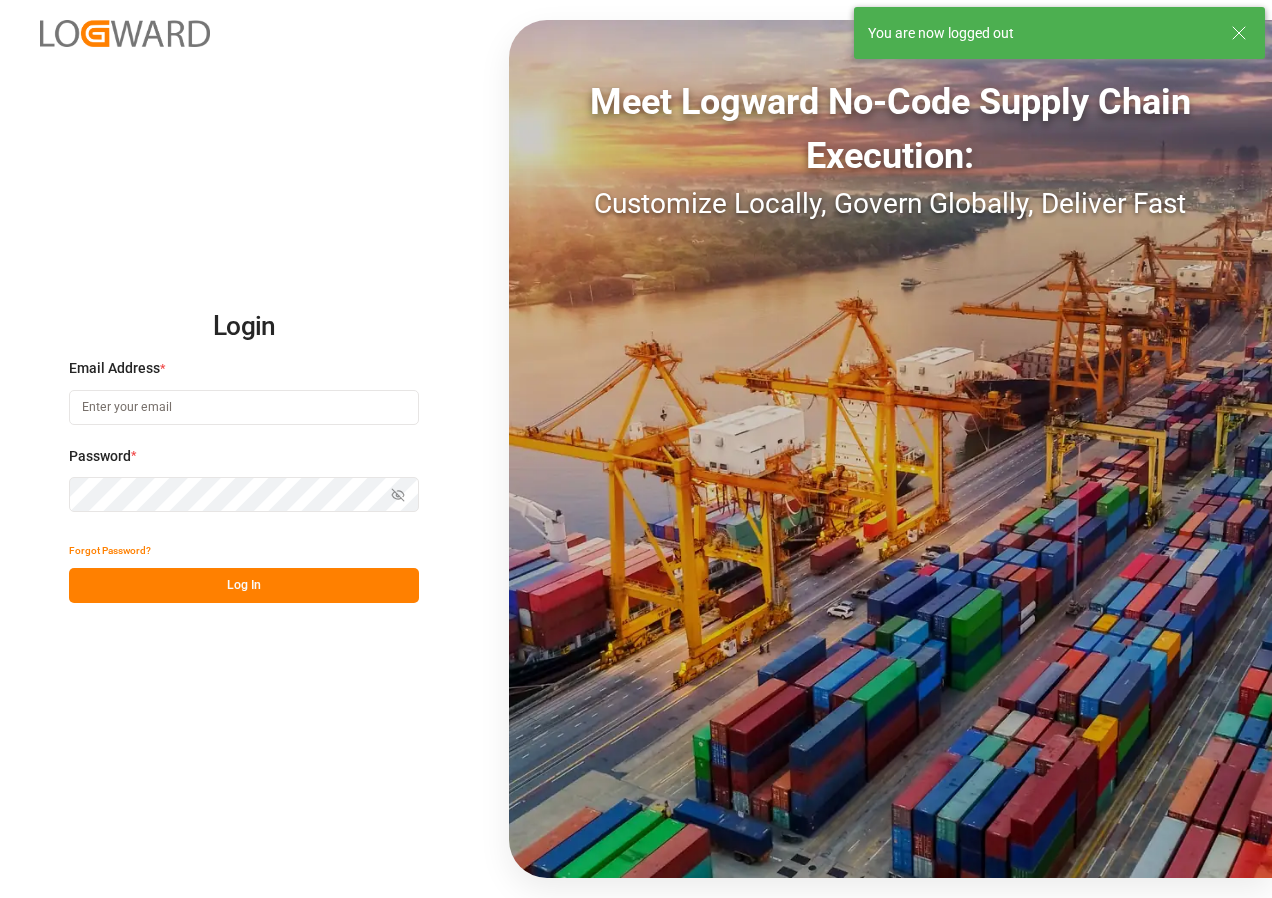 type on "[EMAIL_ADDRESS][DOMAIN_NAME]" 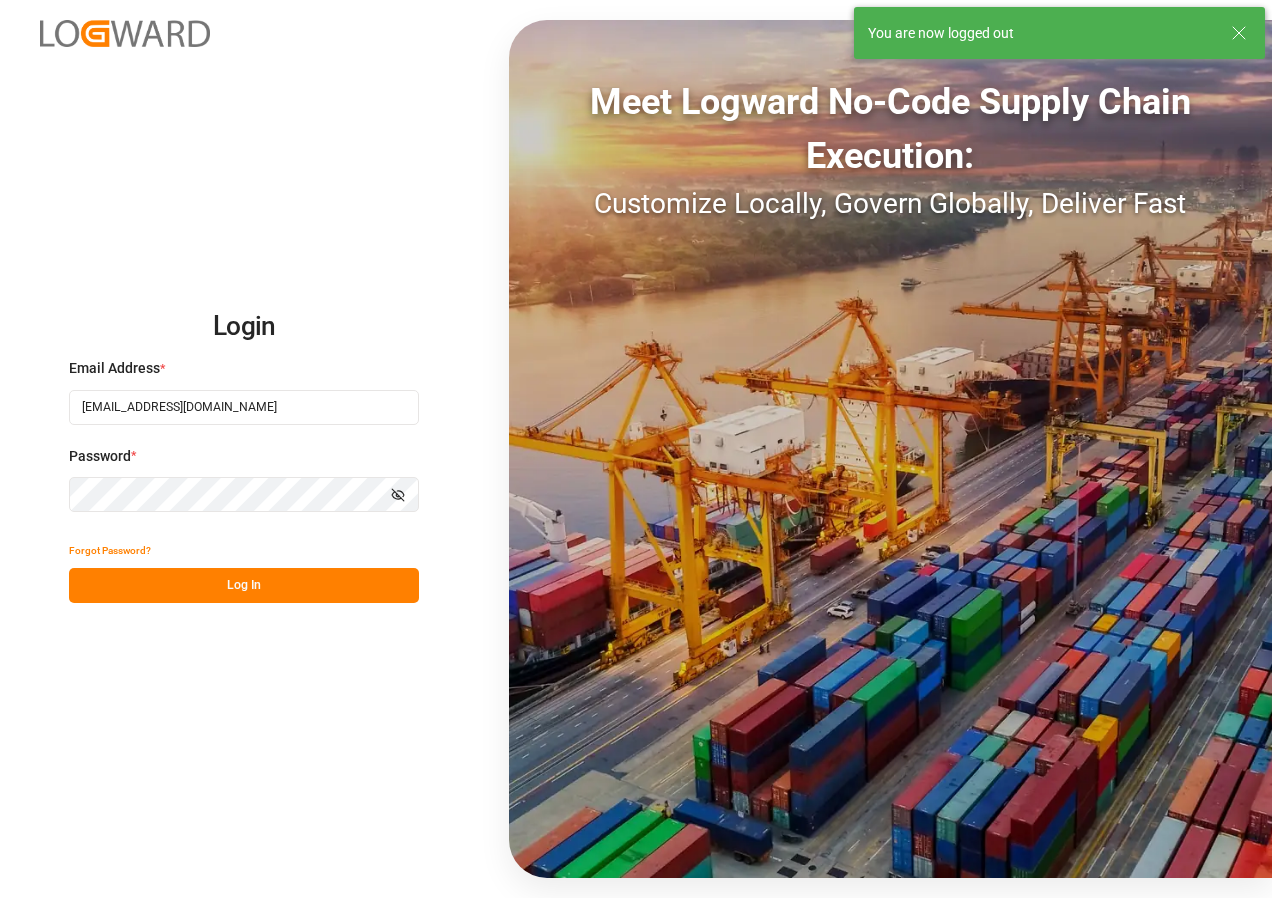 click on "Log In" at bounding box center (244, 585) 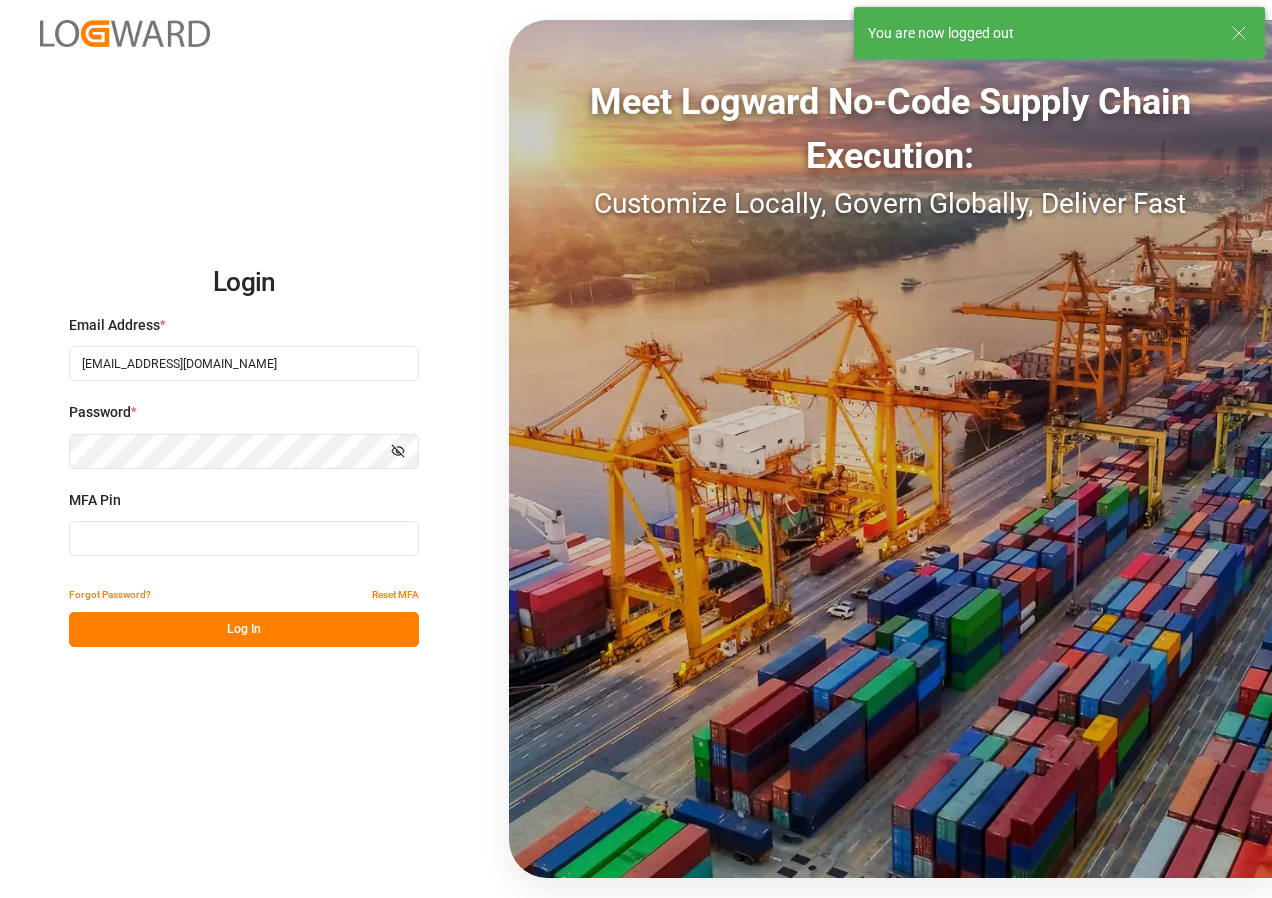 click at bounding box center (244, 538) 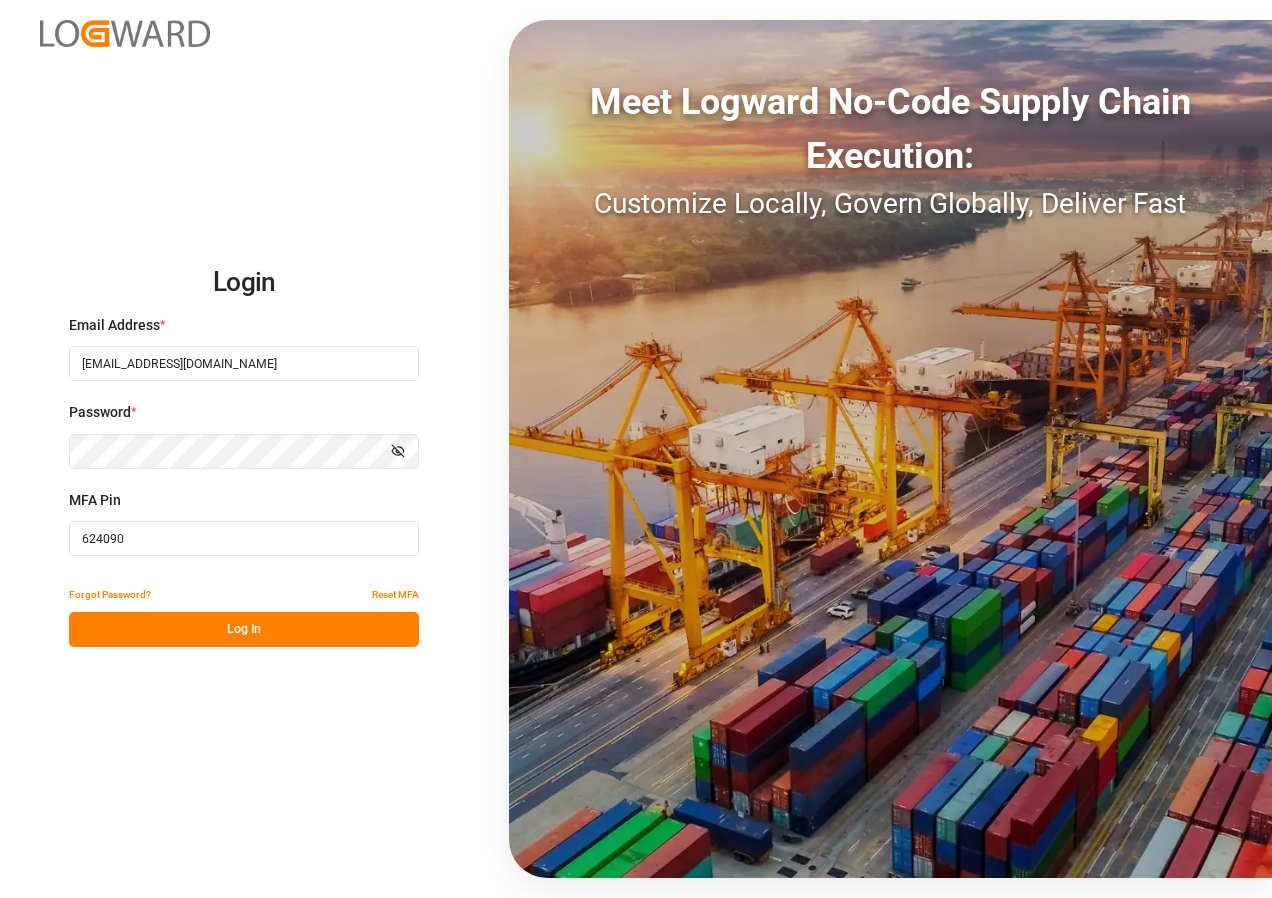 type on "624090" 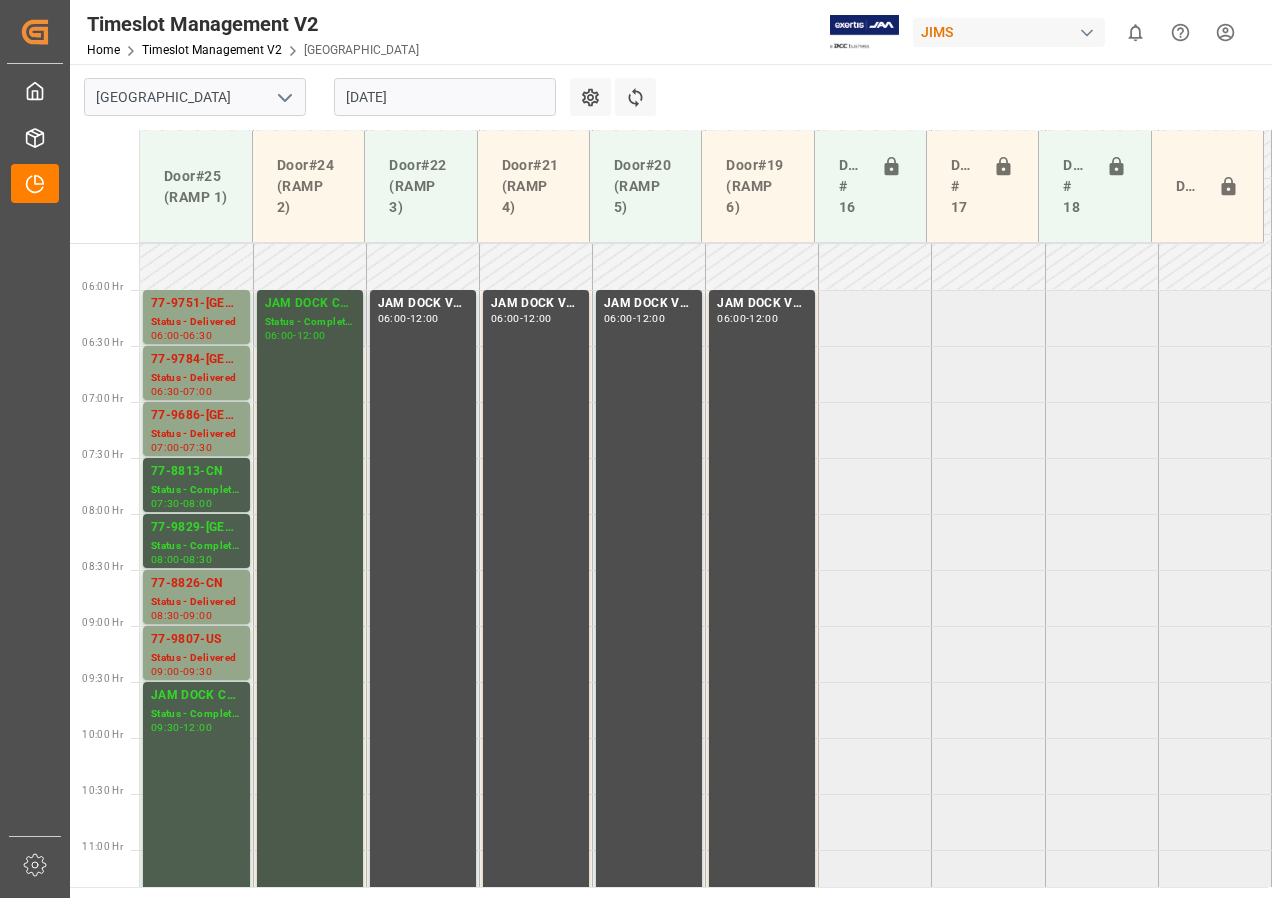 scroll, scrollTop: 725, scrollLeft: 0, axis: vertical 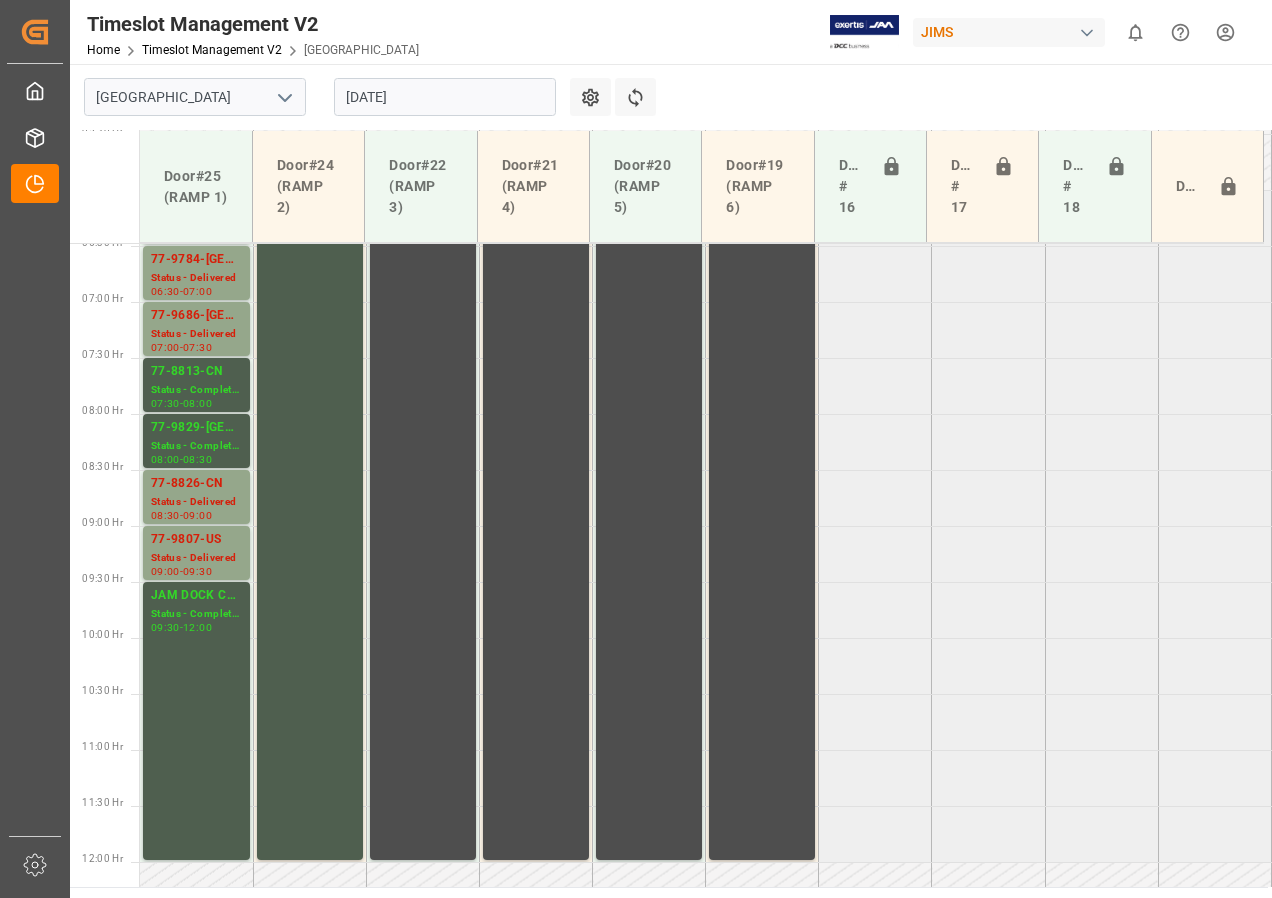 click on "[DATE]" at bounding box center (445, 97) 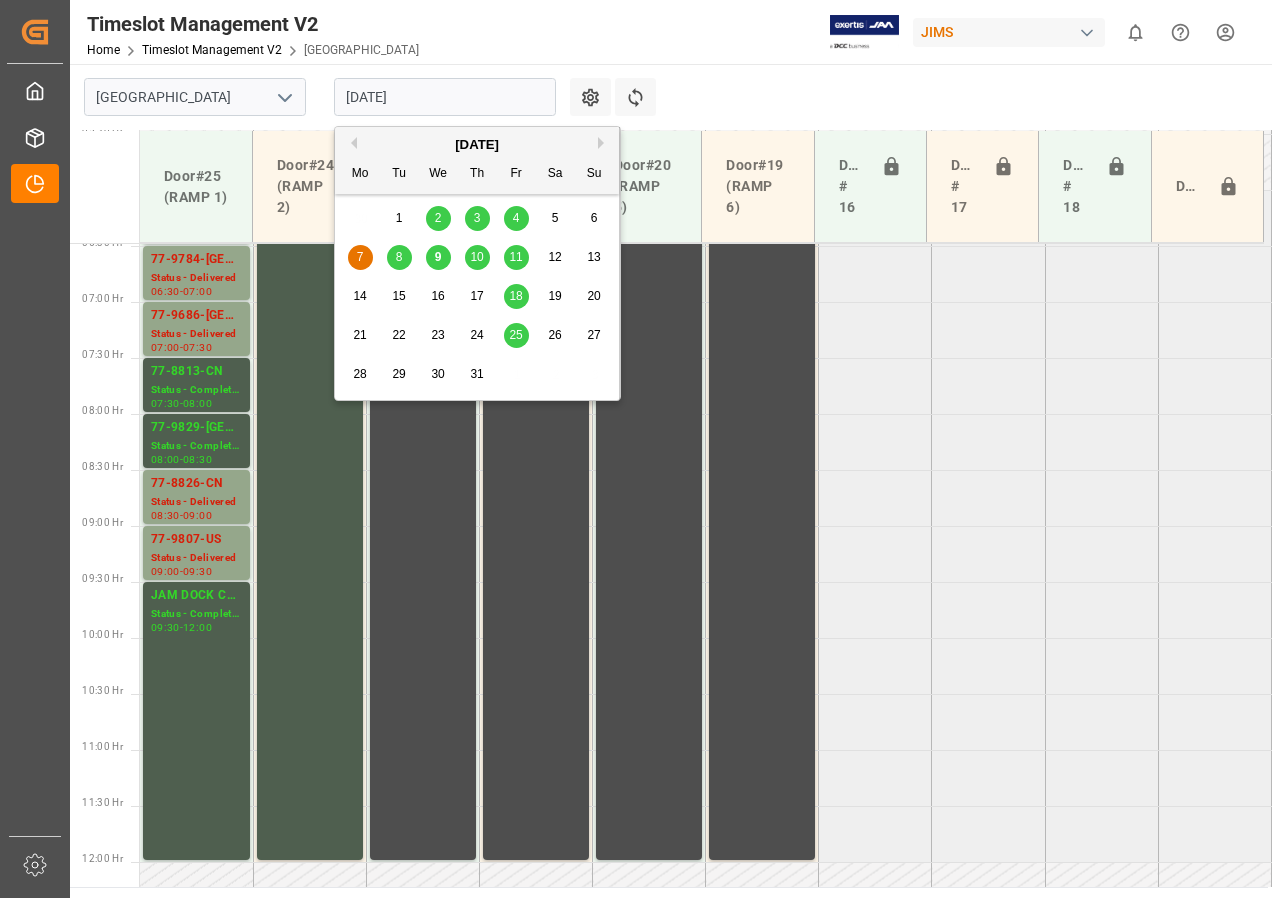 click on "8" at bounding box center (399, 257) 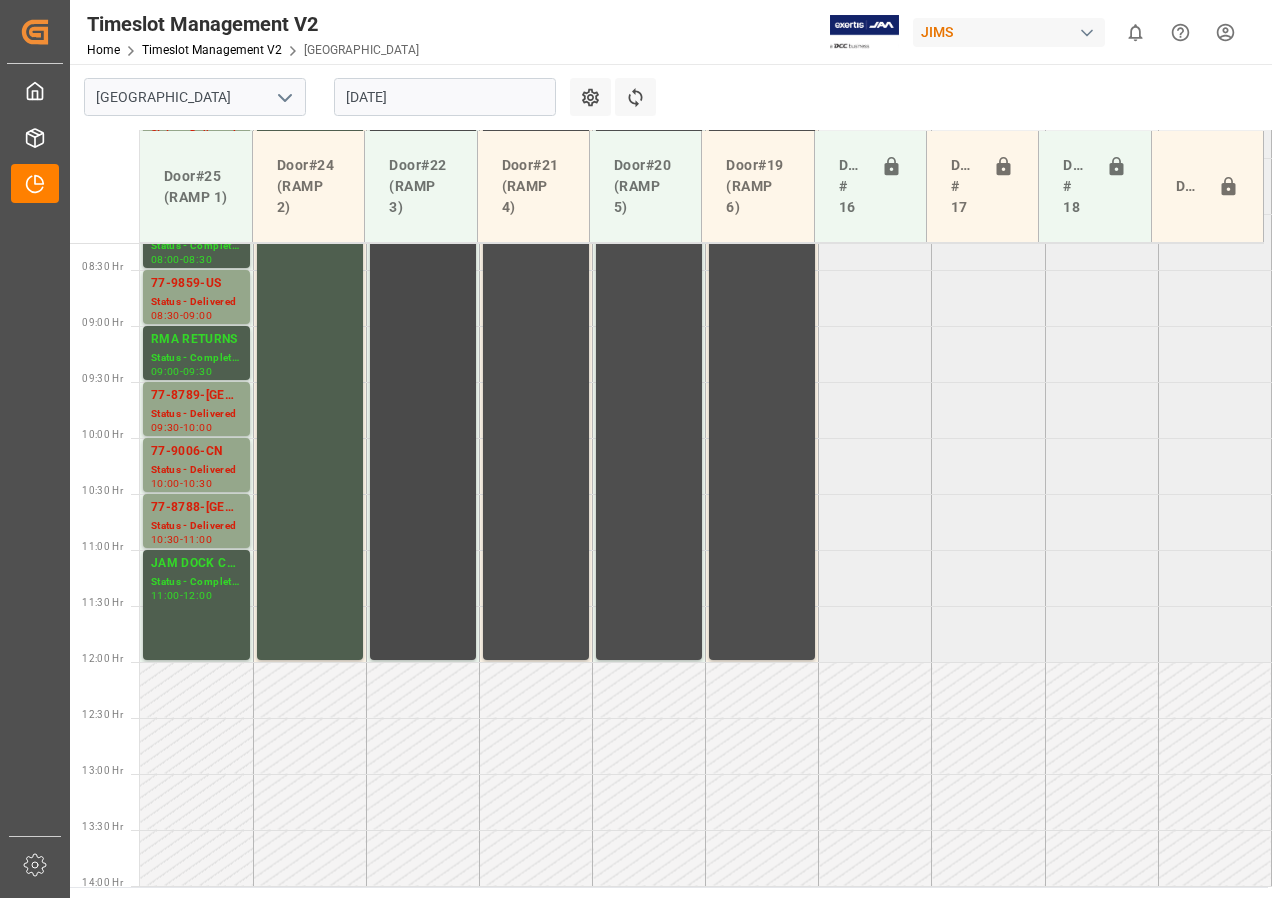 scroll, scrollTop: 725, scrollLeft: 0, axis: vertical 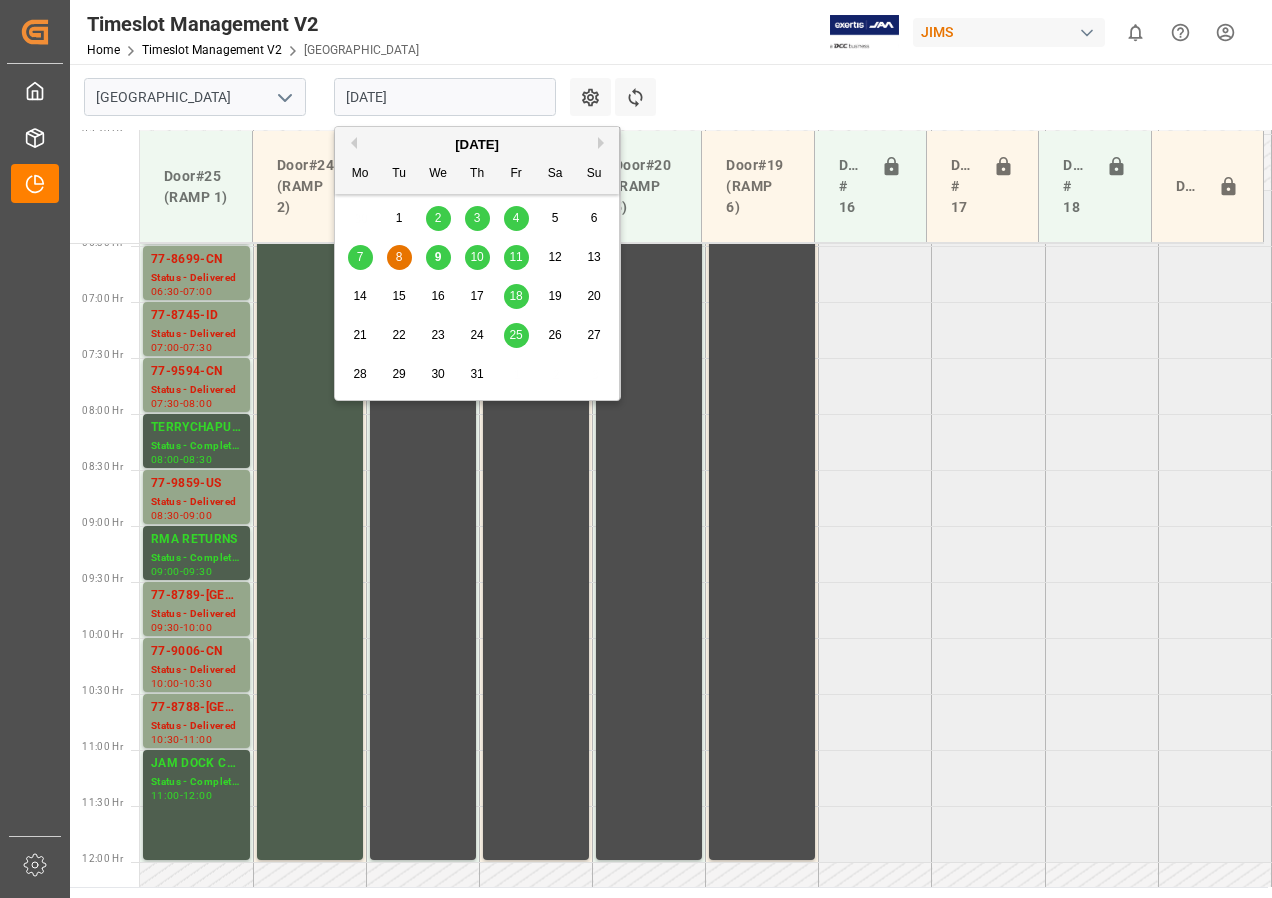 click on "[DATE]" at bounding box center [445, 97] 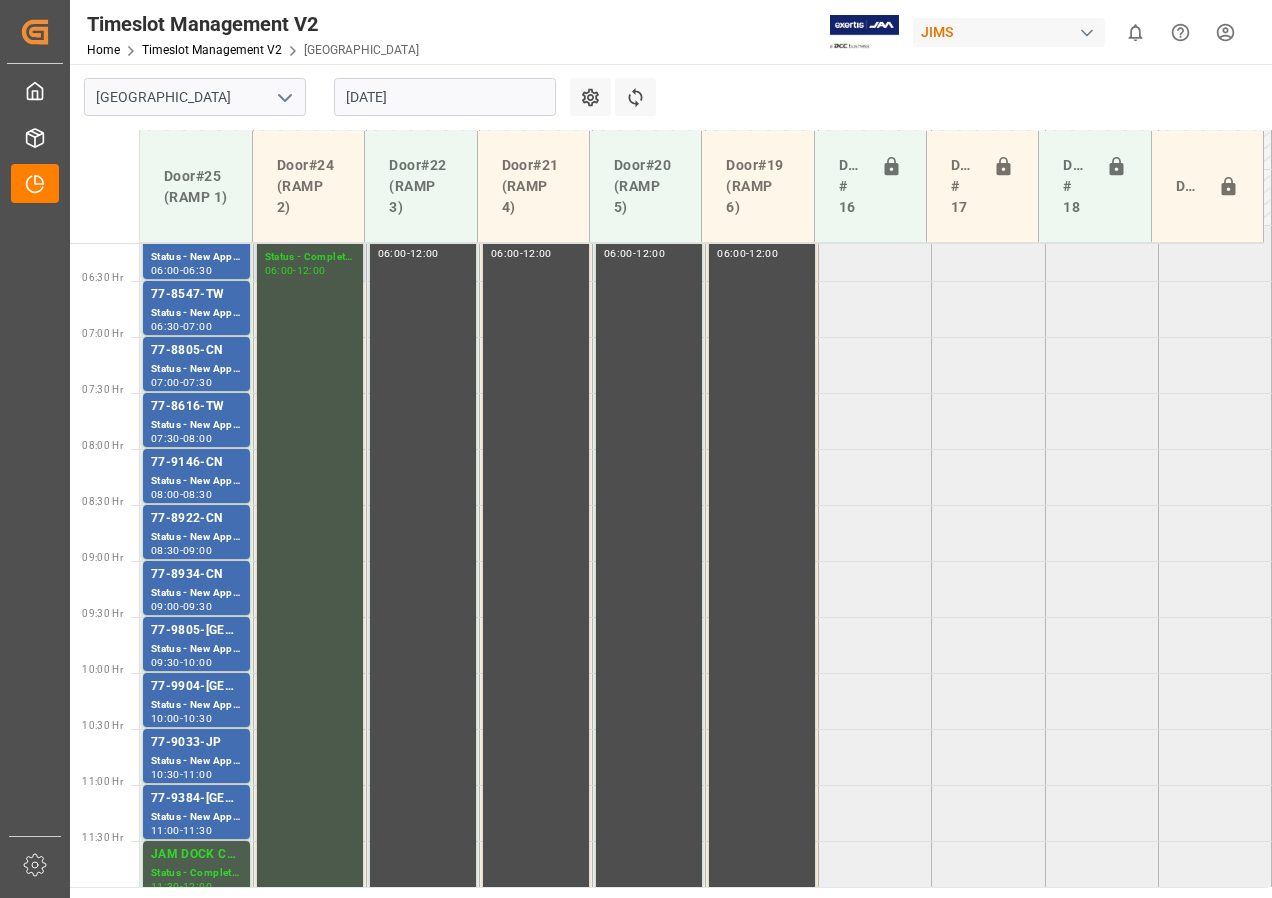 scroll, scrollTop: 725, scrollLeft: 0, axis: vertical 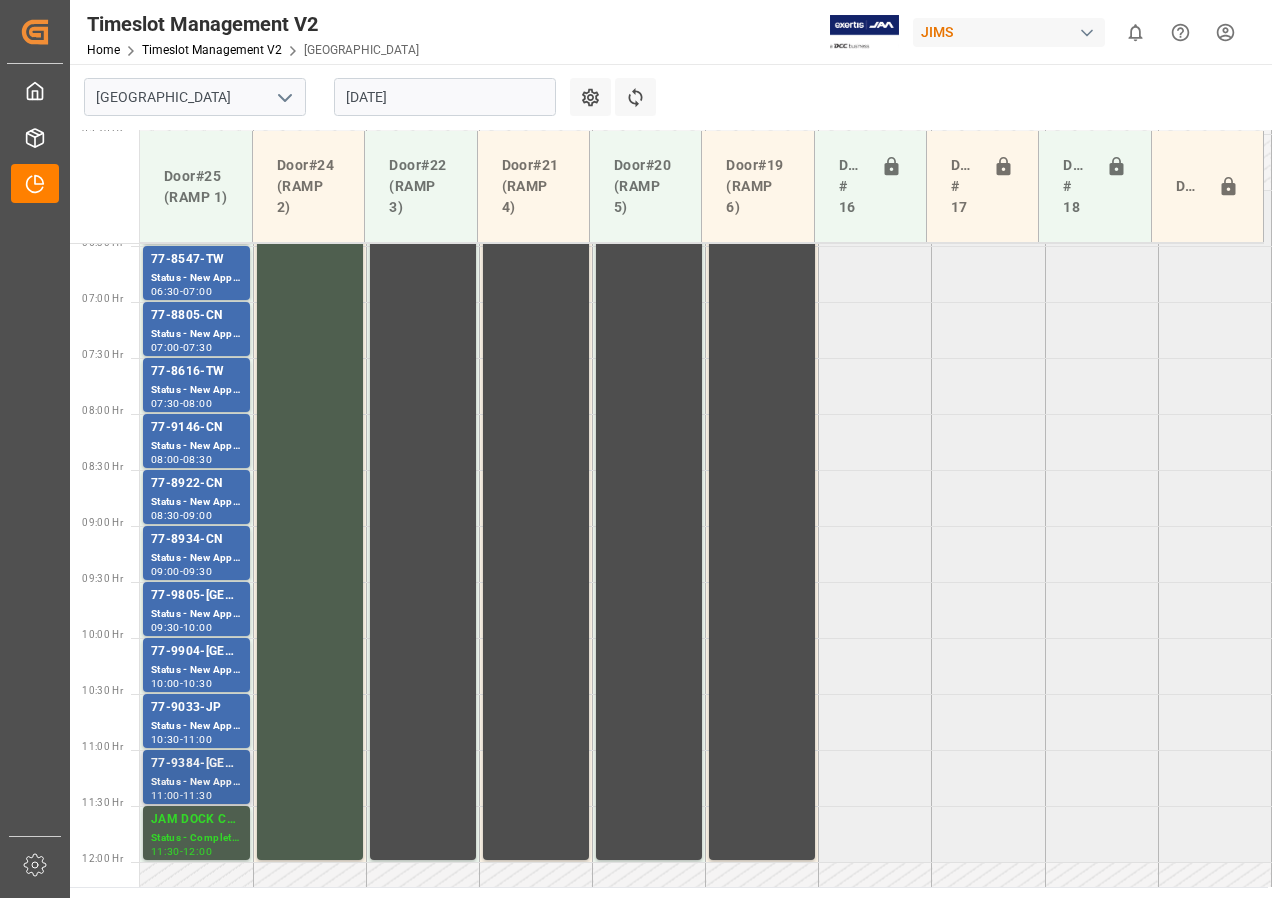 click on "Status - New Appointment" at bounding box center [196, 782] 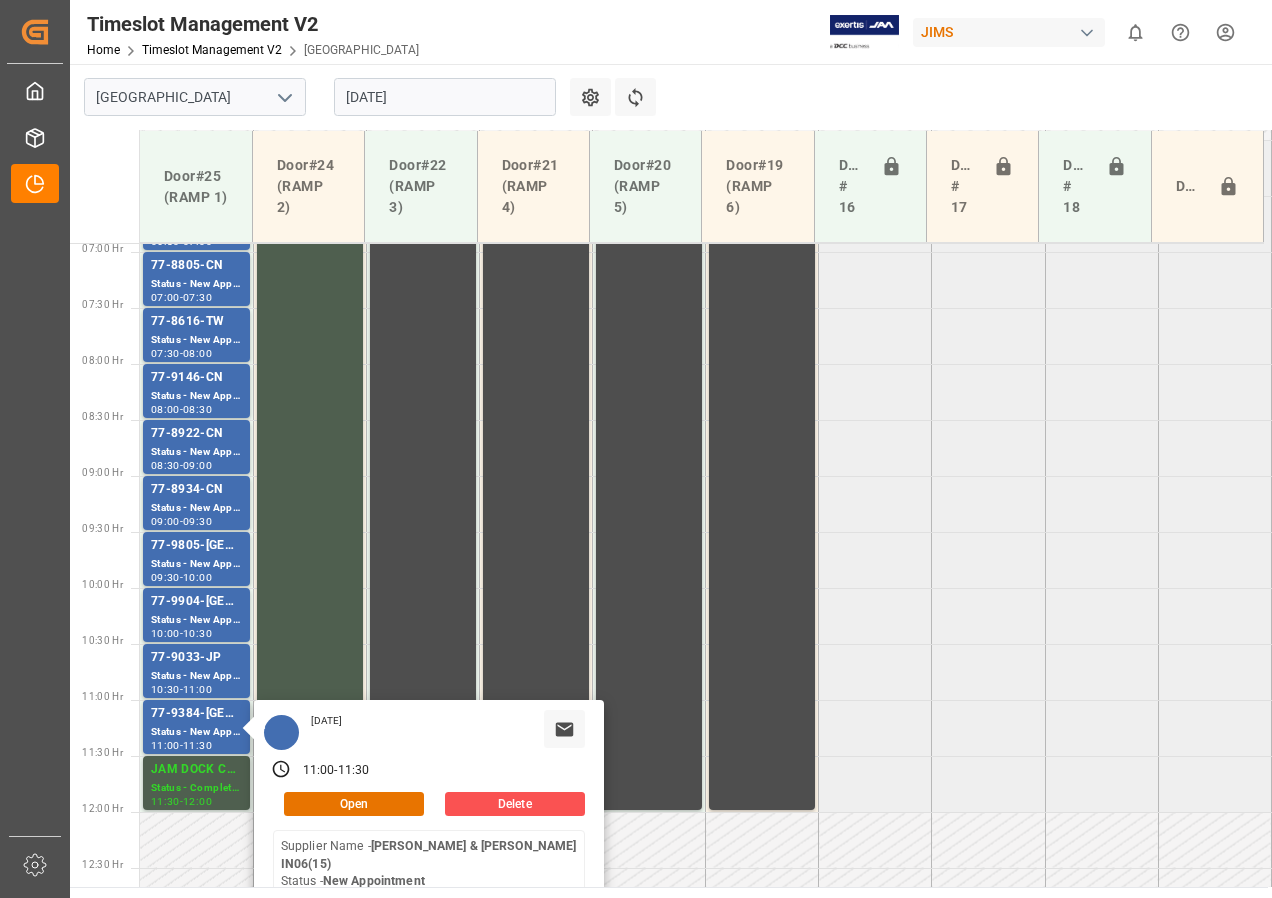 scroll, scrollTop: 725, scrollLeft: 0, axis: vertical 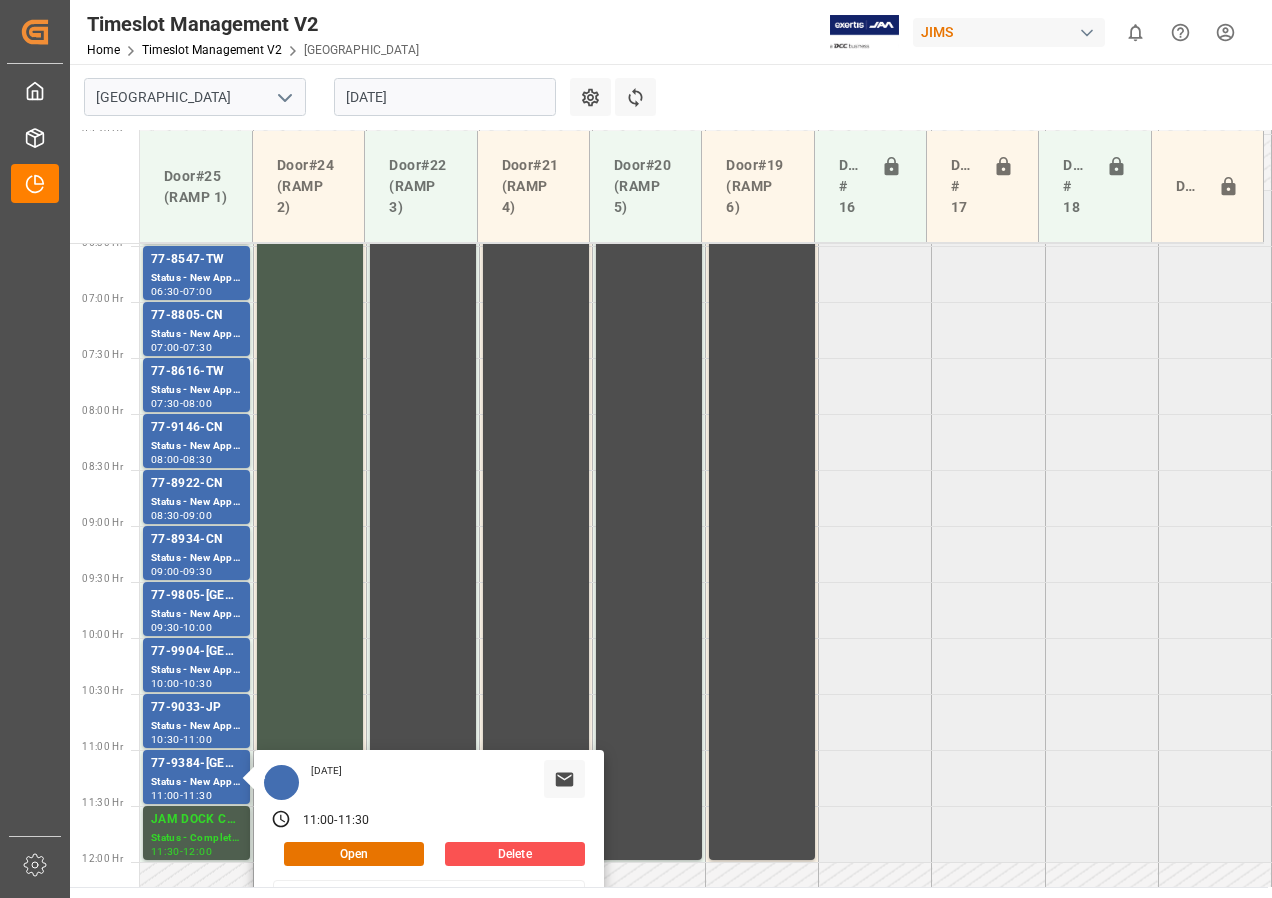 click on "[DATE]" at bounding box center [445, 97] 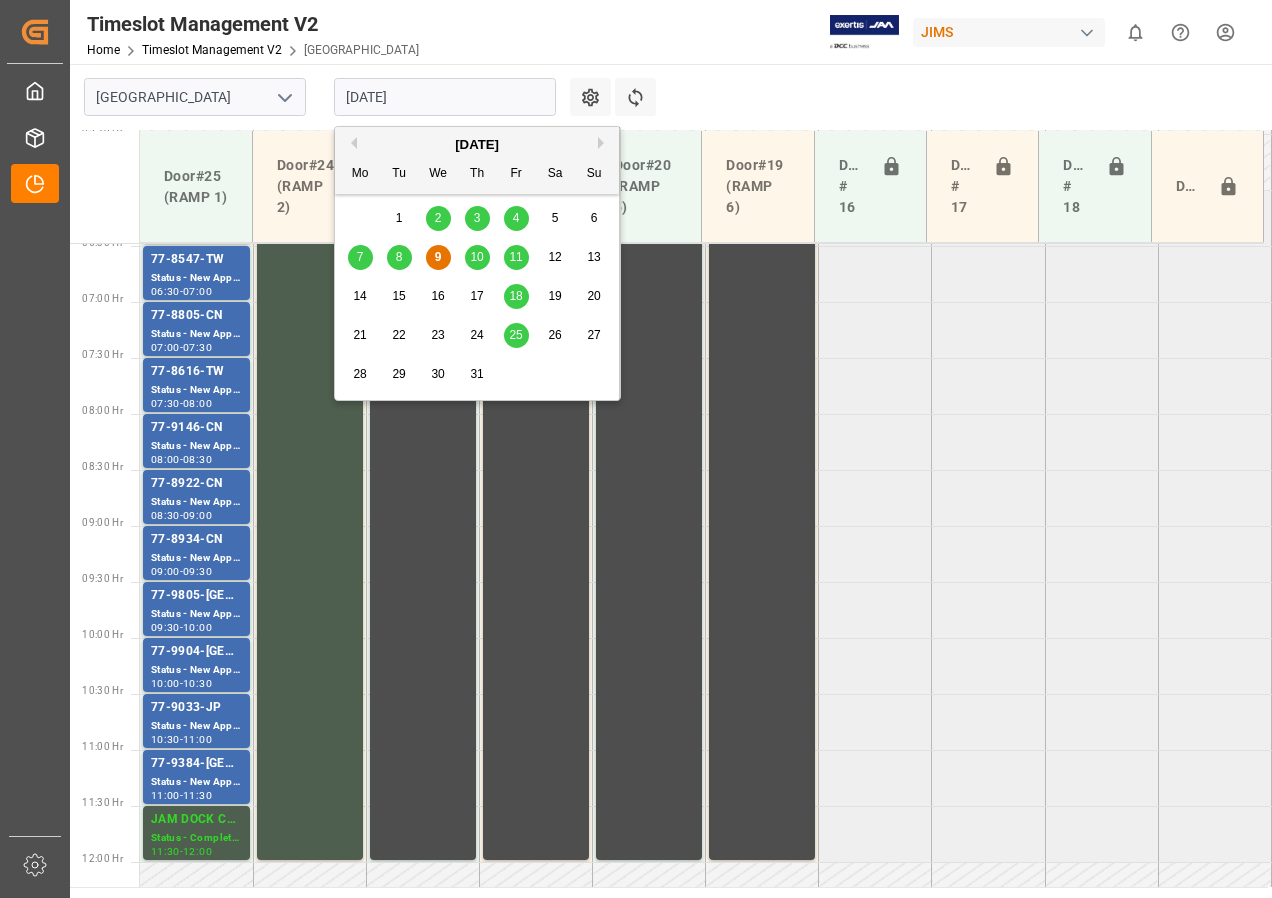 click on "10" at bounding box center [476, 257] 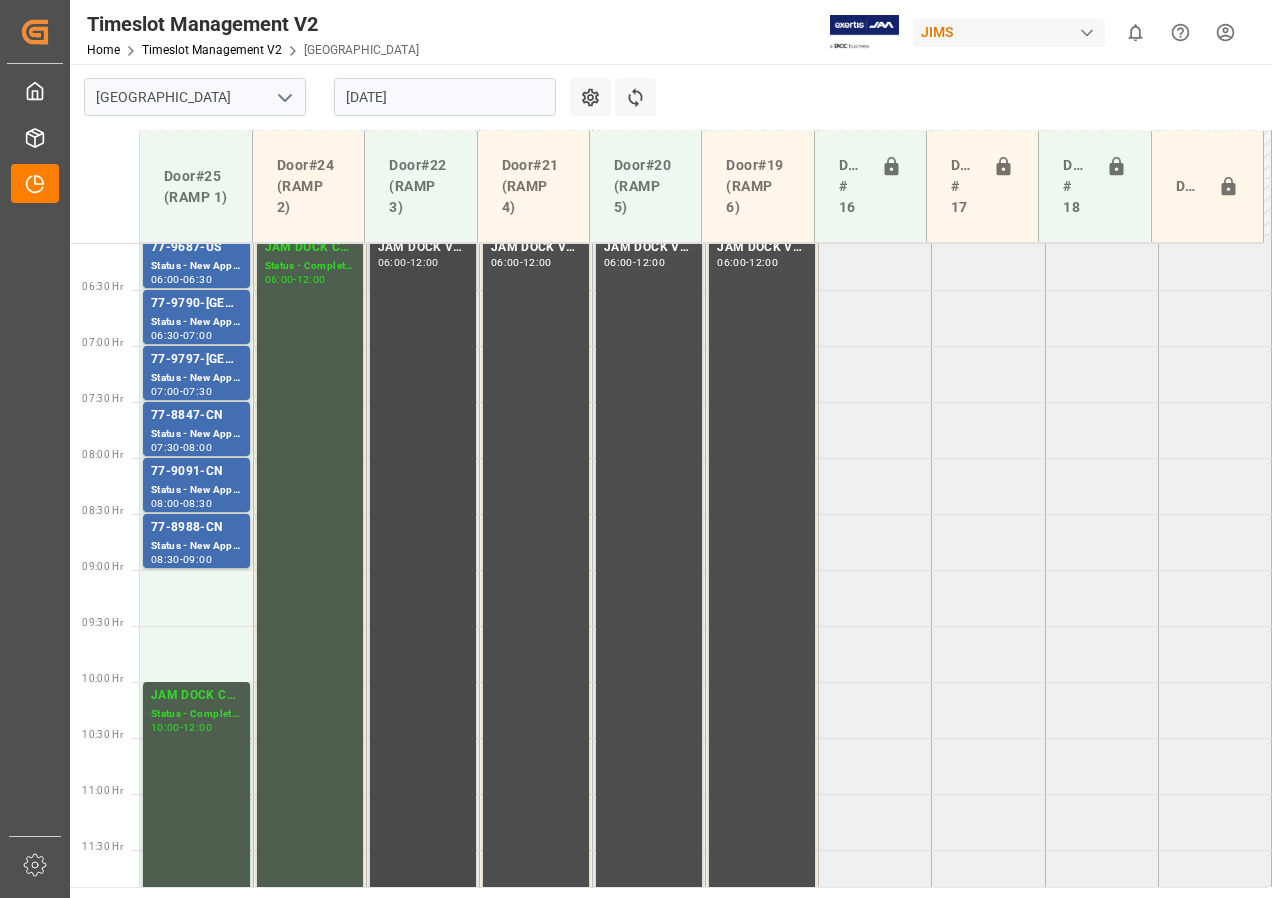 scroll, scrollTop: 625, scrollLeft: 0, axis: vertical 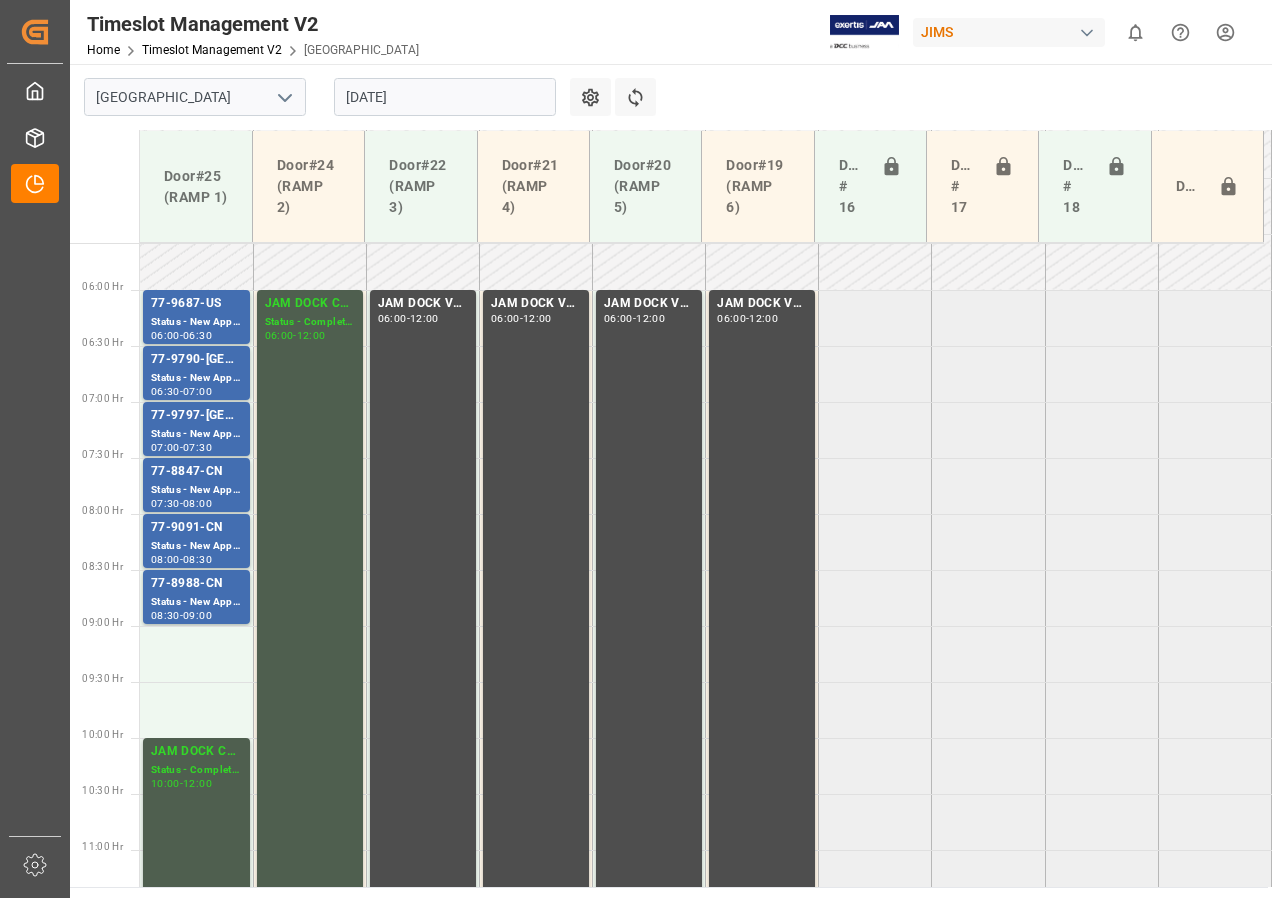 click on "[DATE]" at bounding box center (445, 97) 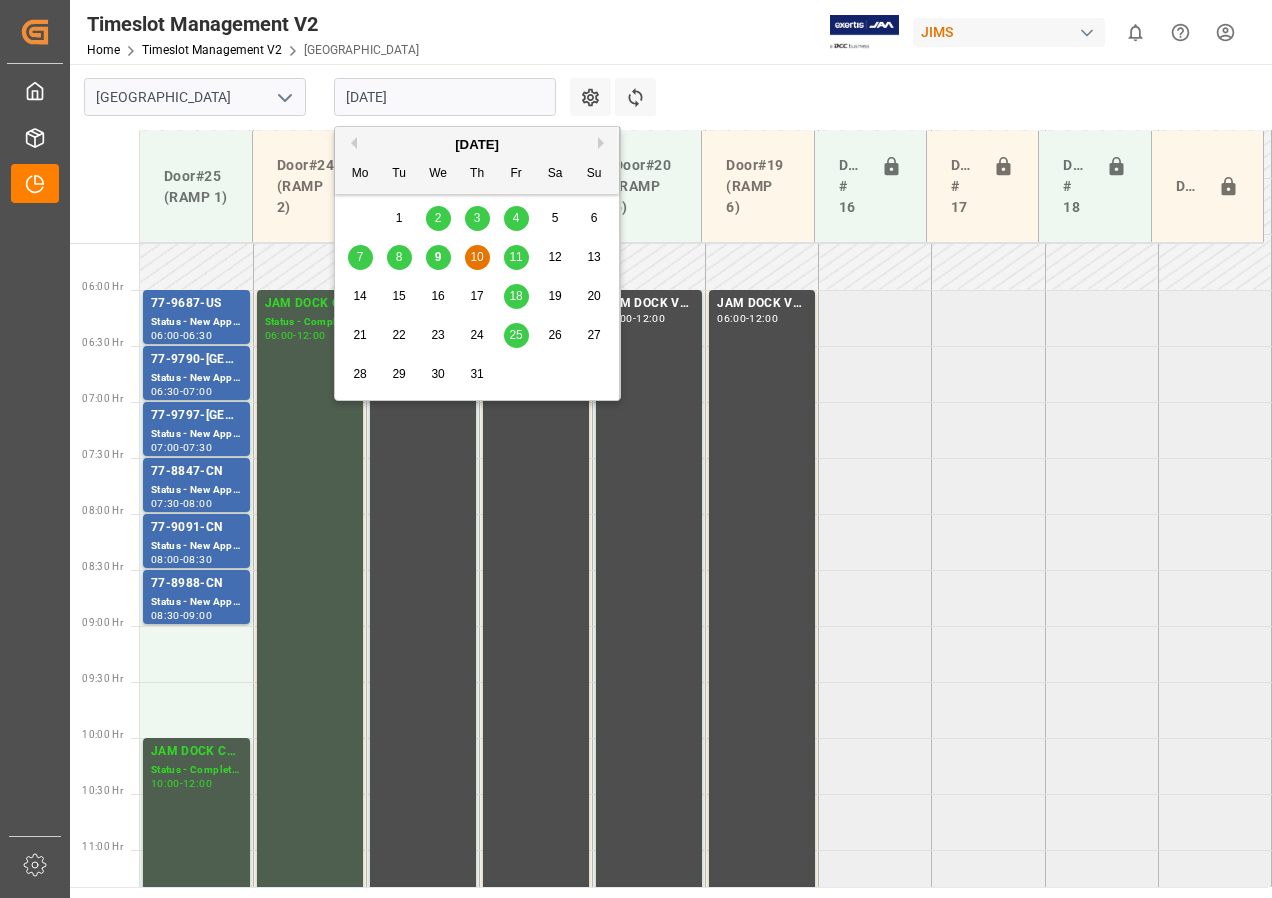 click on "9" at bounding box center [438, 257] 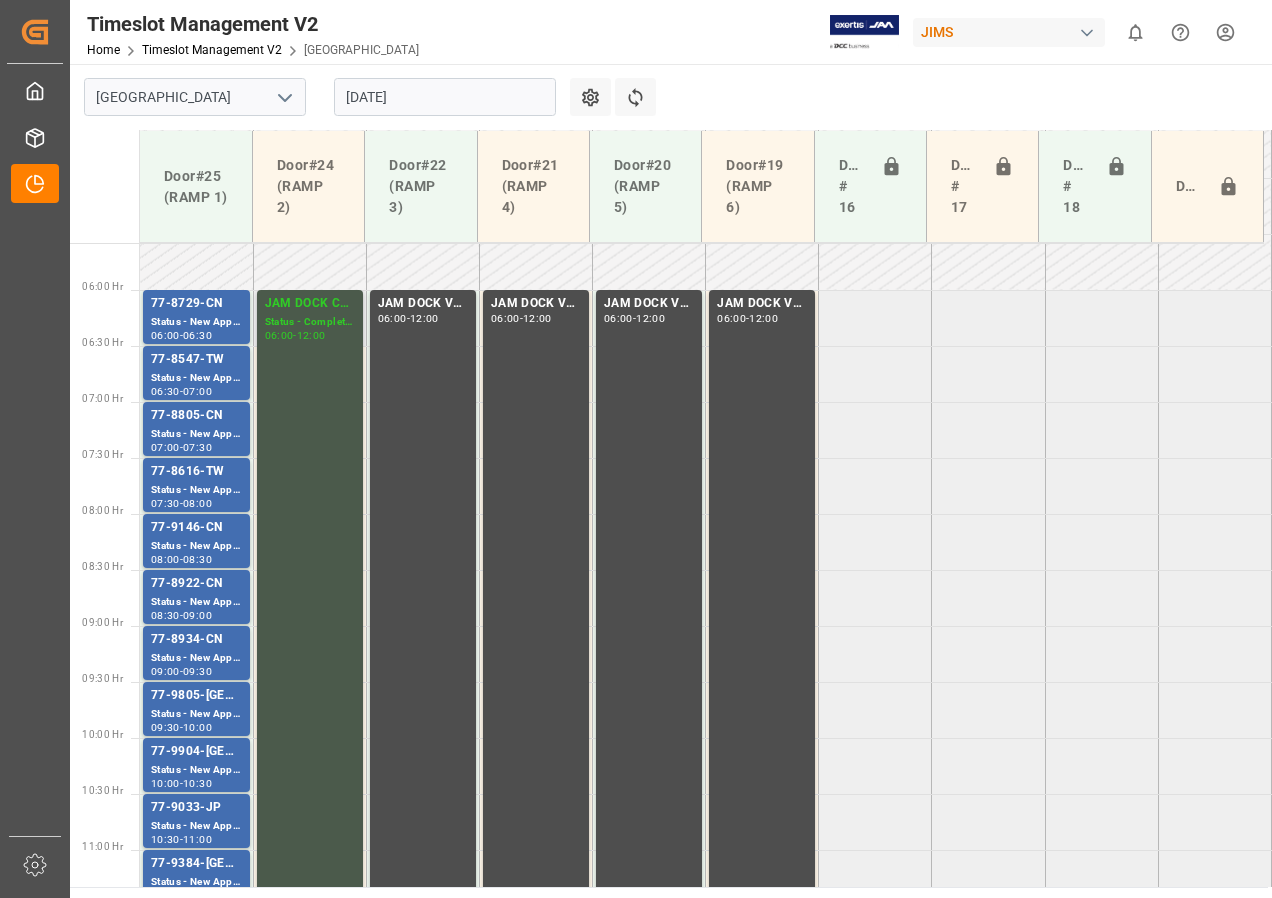 scroll, scrollTop: 725, scrollLeft: 0, axis: vertical 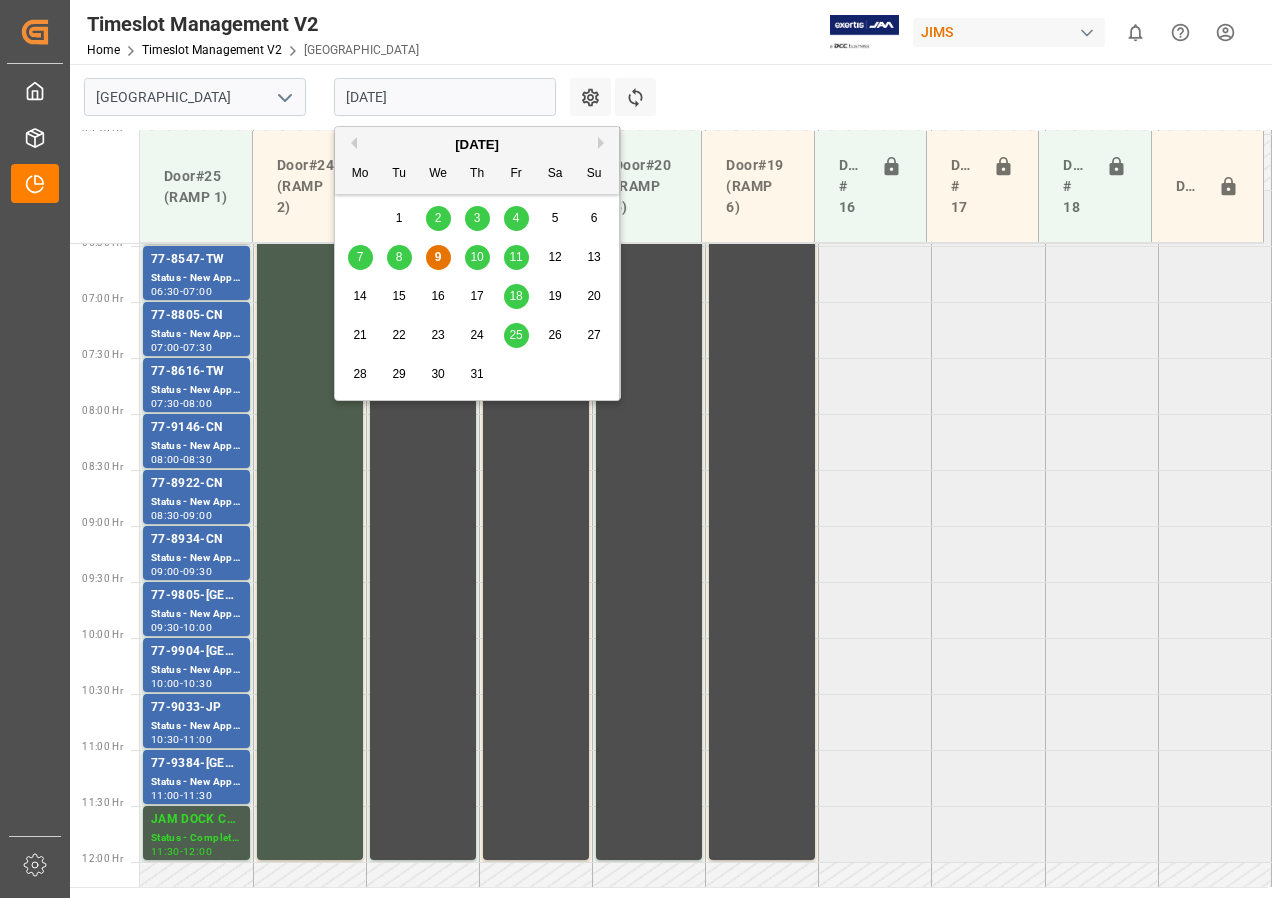 click on "[DATE]" at bounding box center [445, 97] 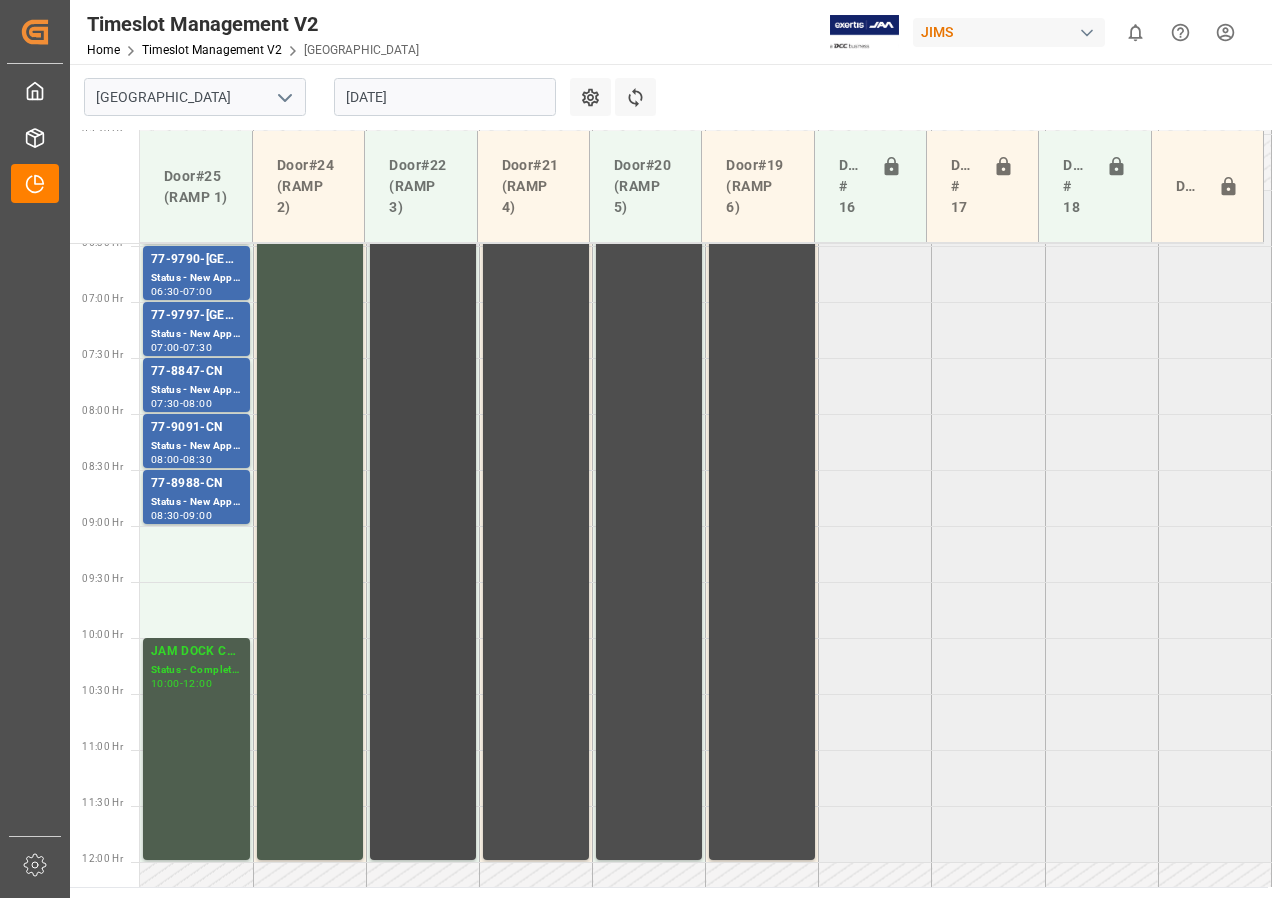 scroll, scrollTop: 525, scrollLeft: 0, axis: vertical 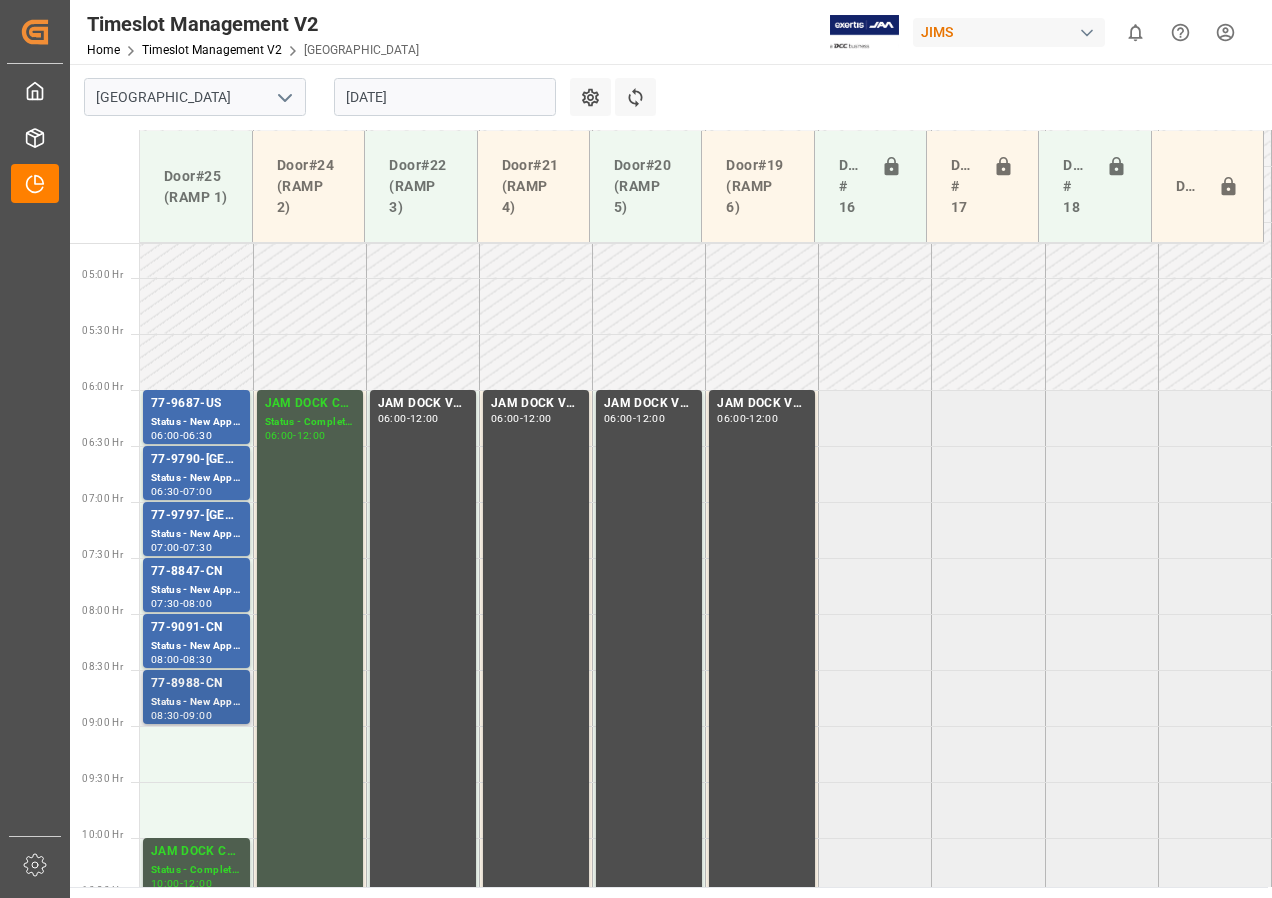 click on "77-8988-CN" at bounding box center (196, 684) 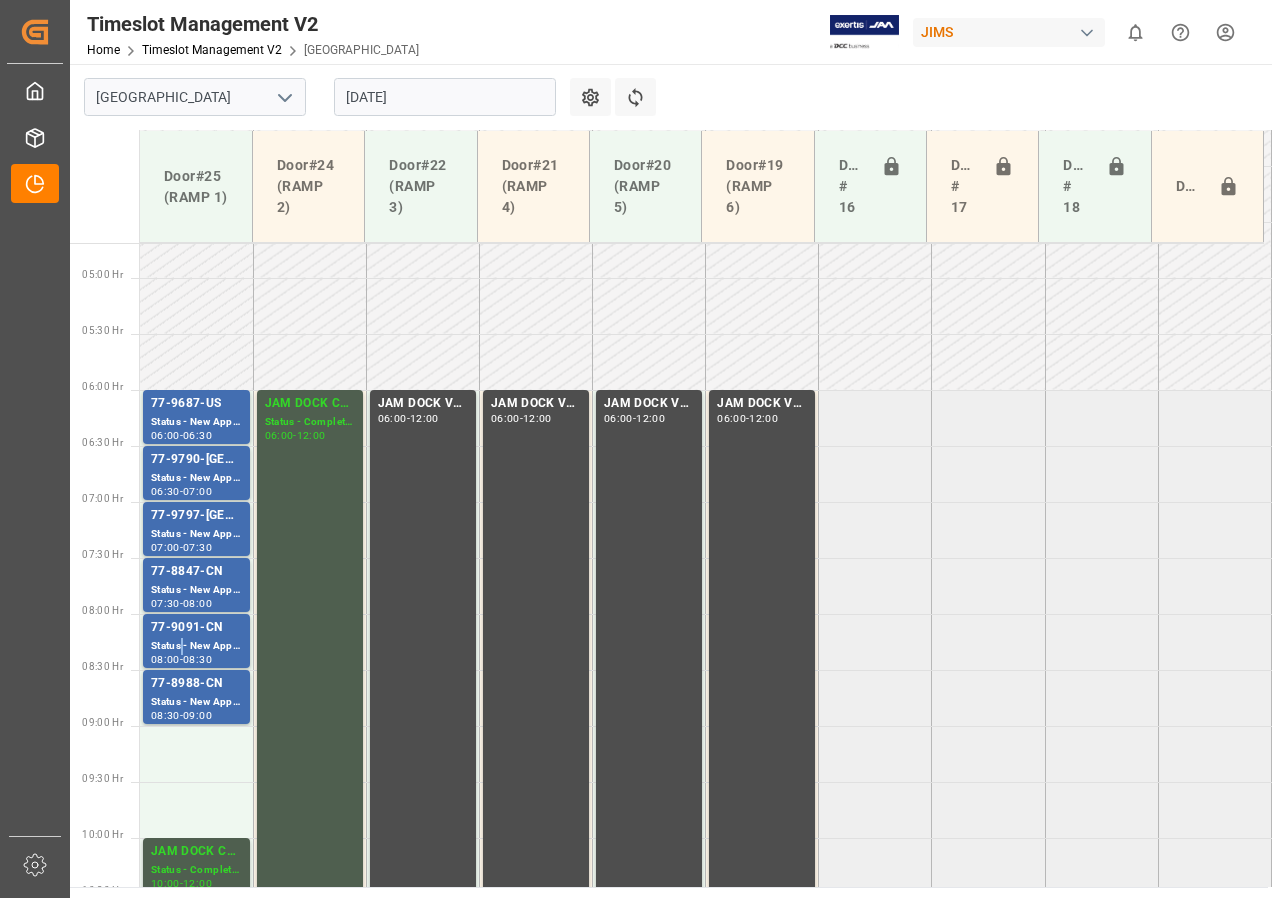 click on "Status - New Appointment" at bounding box center [196, 646] 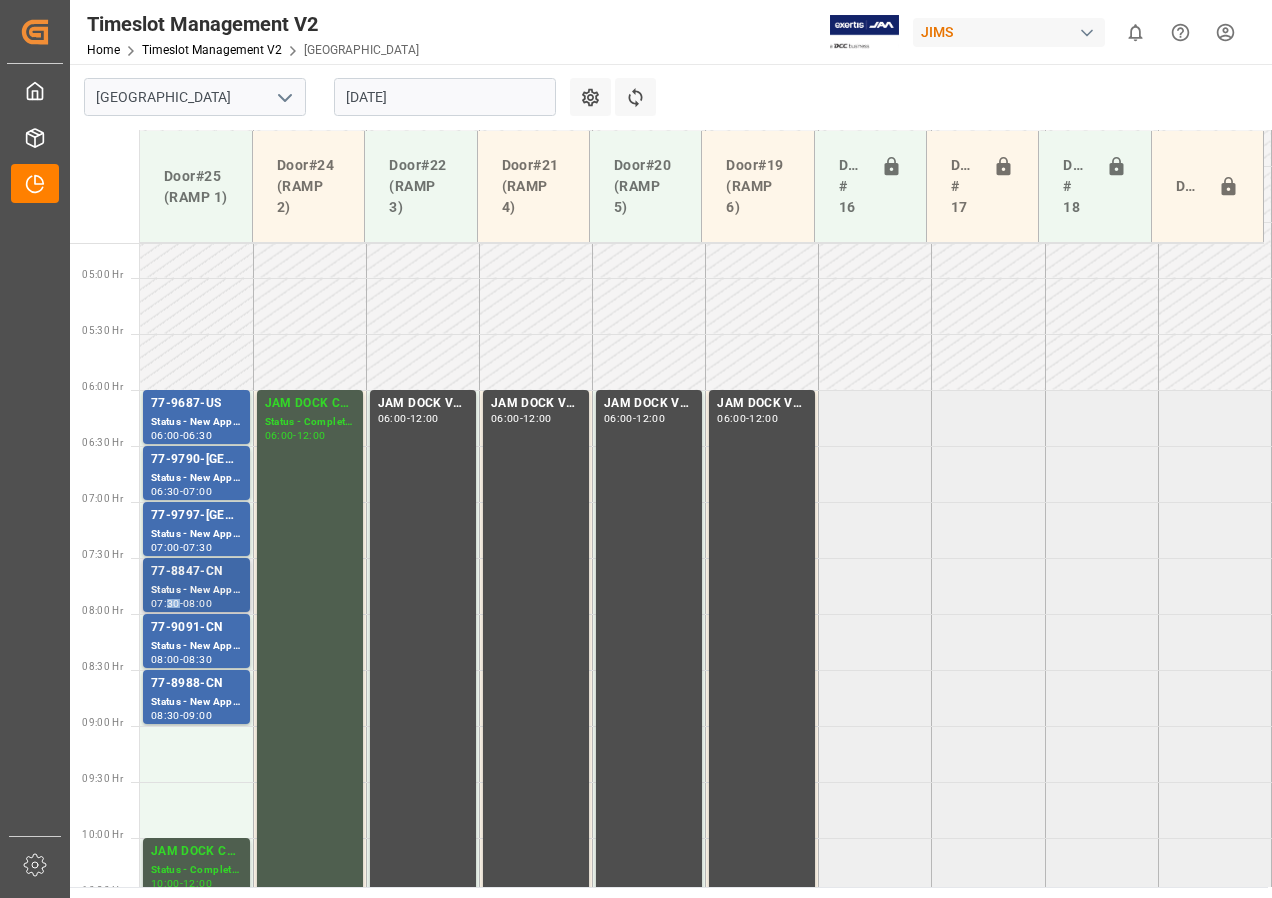 click on "-" at bounding box center (181, 603) 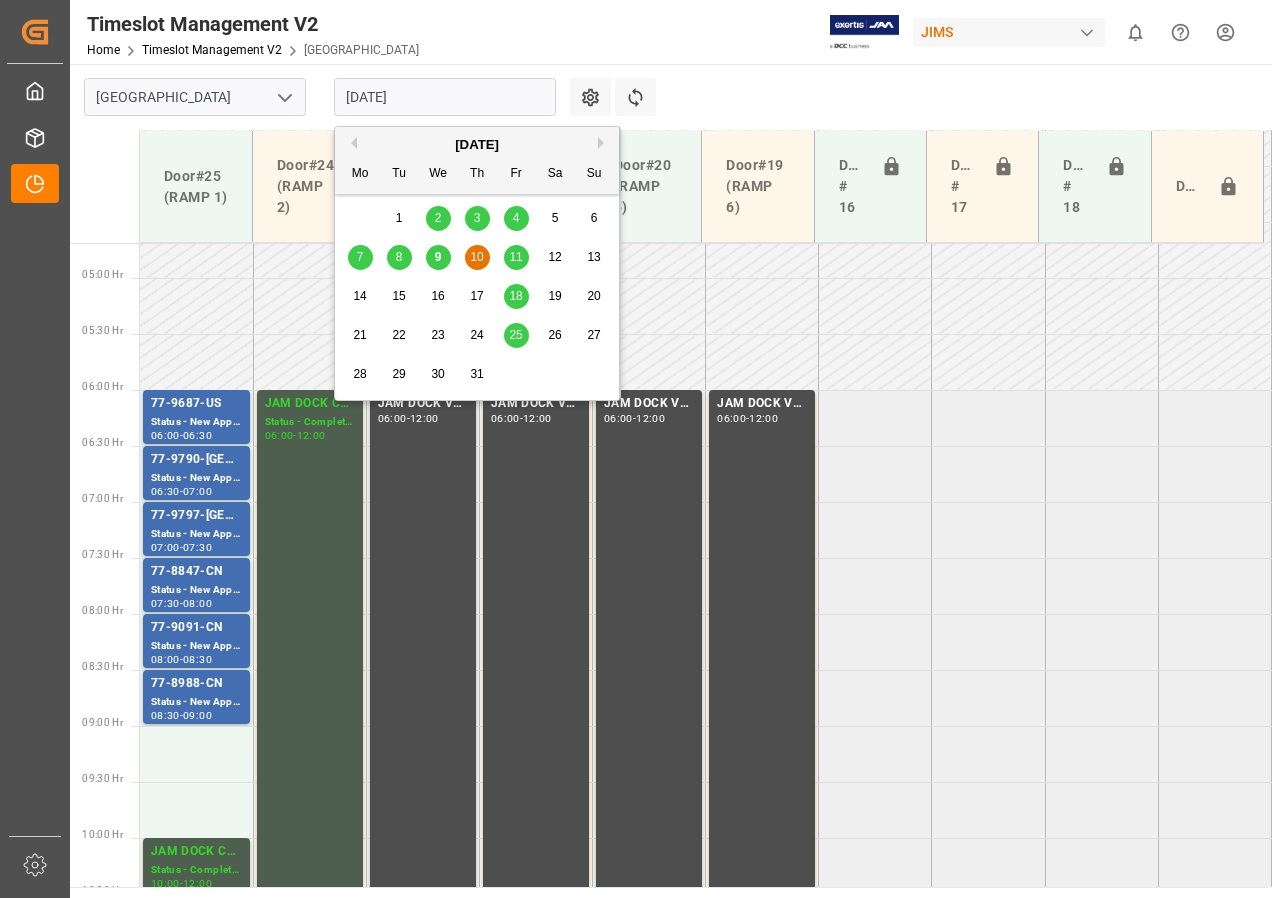 click on "[DATE]" at bounding box center [445, 97] 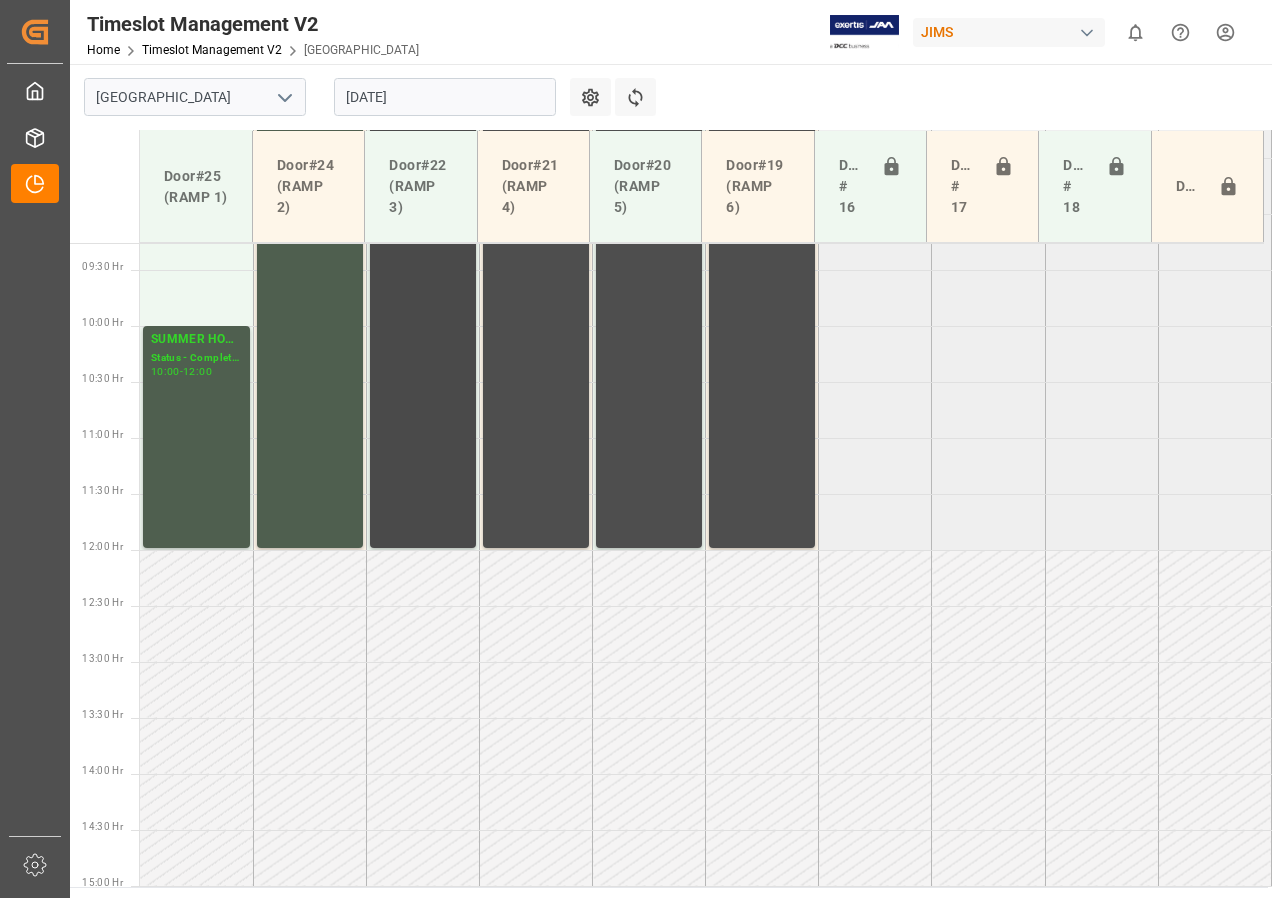 scroll, scrollTop: 737, scrollLeft: 0, axis: vertical 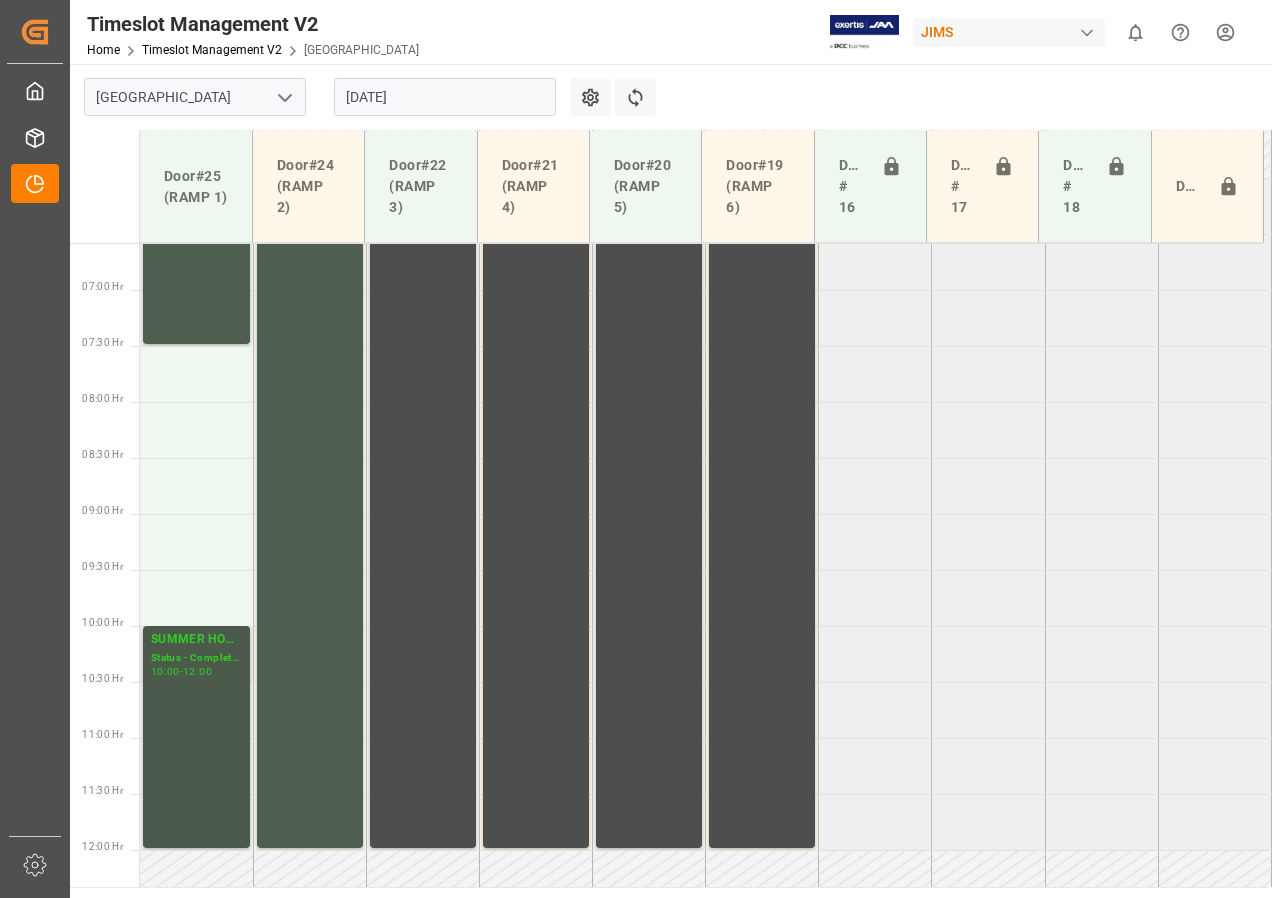 click on "Status - Completed" at bounding box center (196, 658) 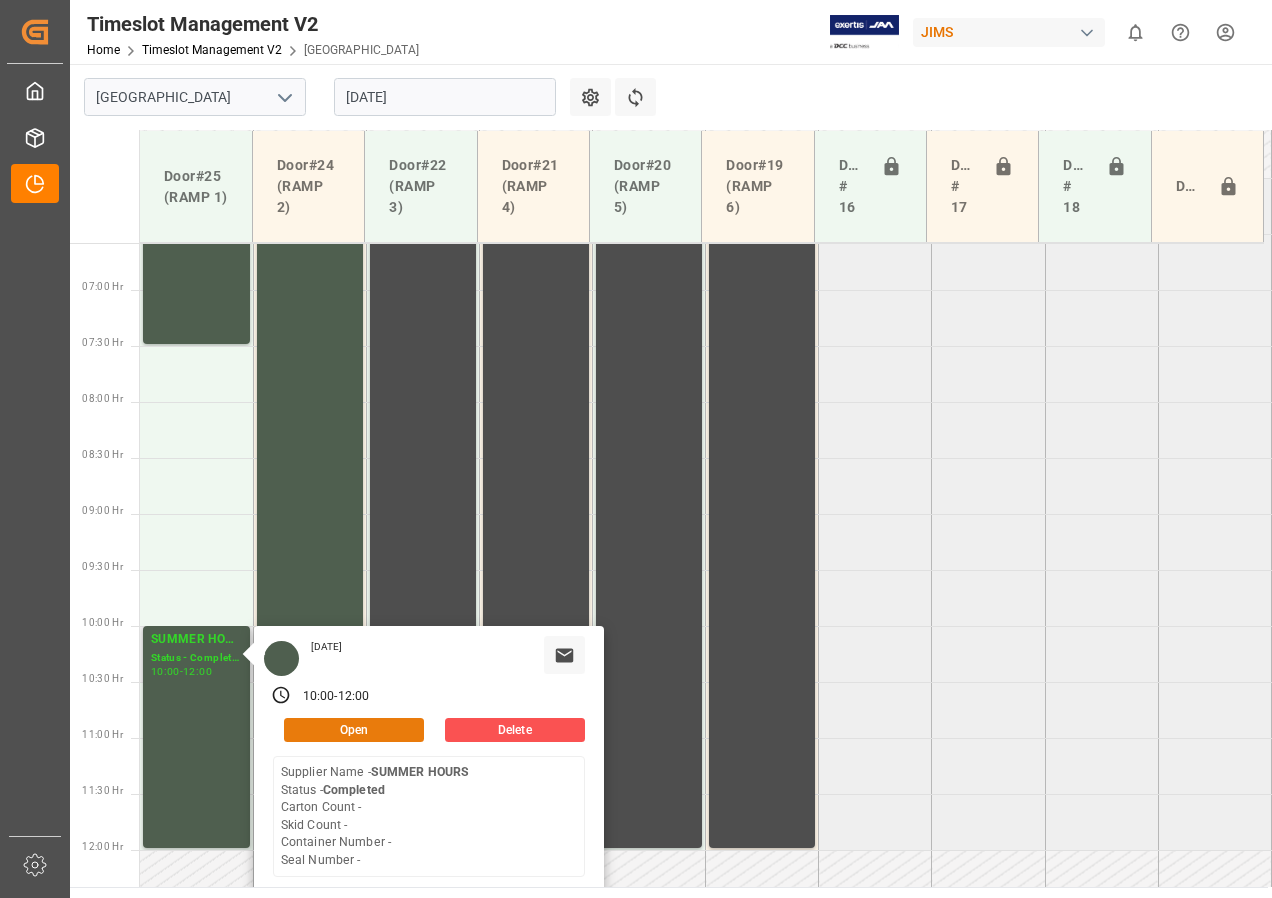 click on "Open" at bounding box center (354, 730) 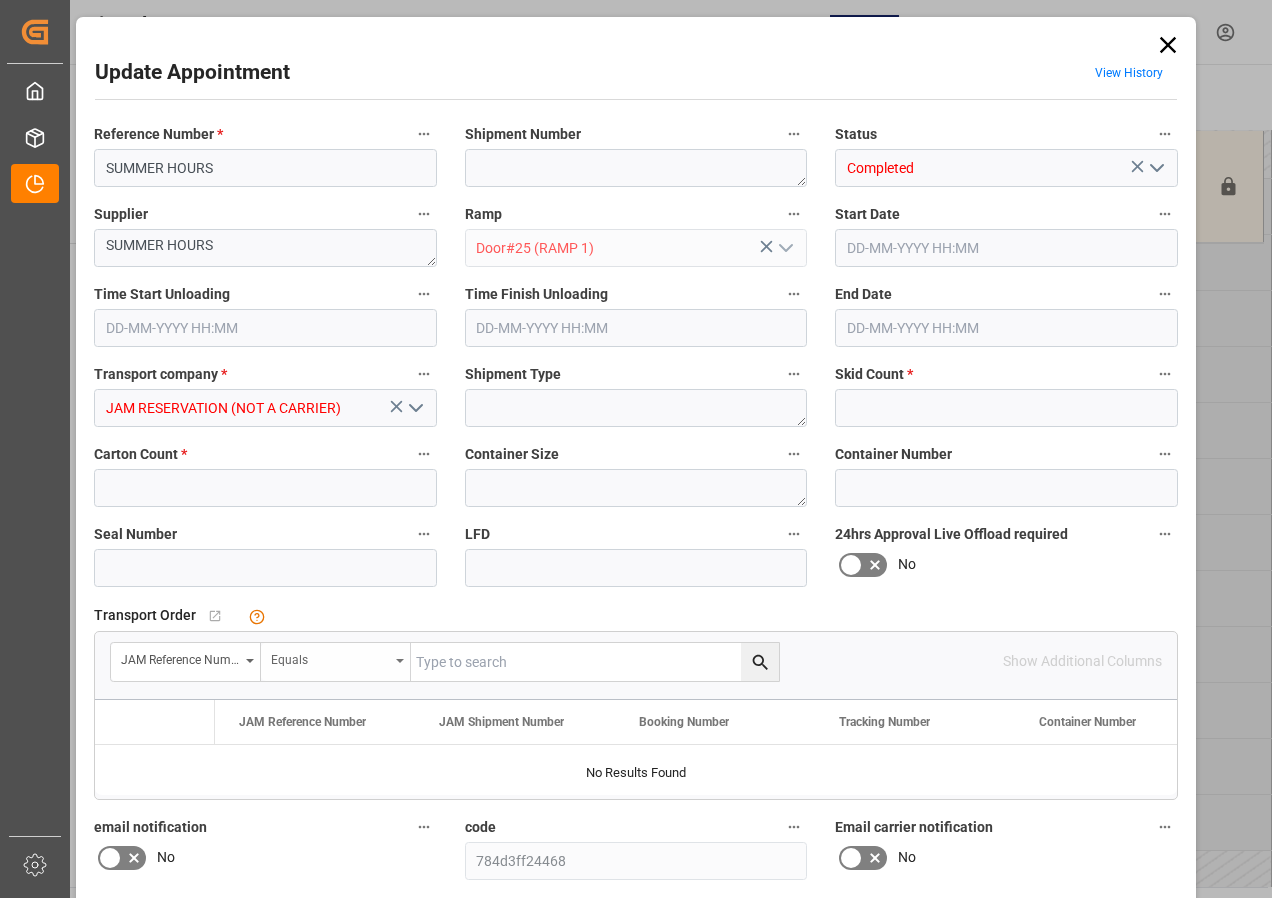 type on "0" 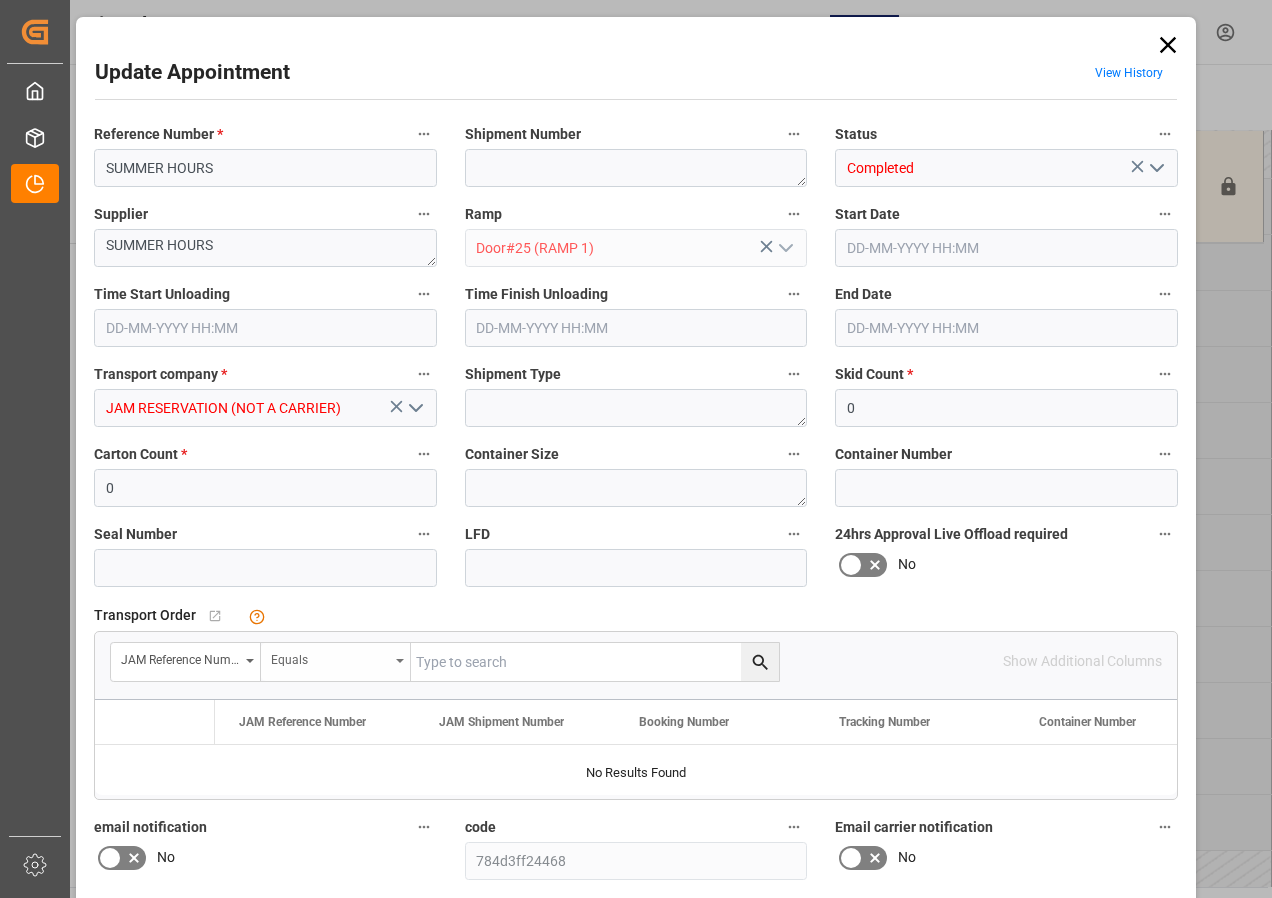 type on "[DATE] 10:00" 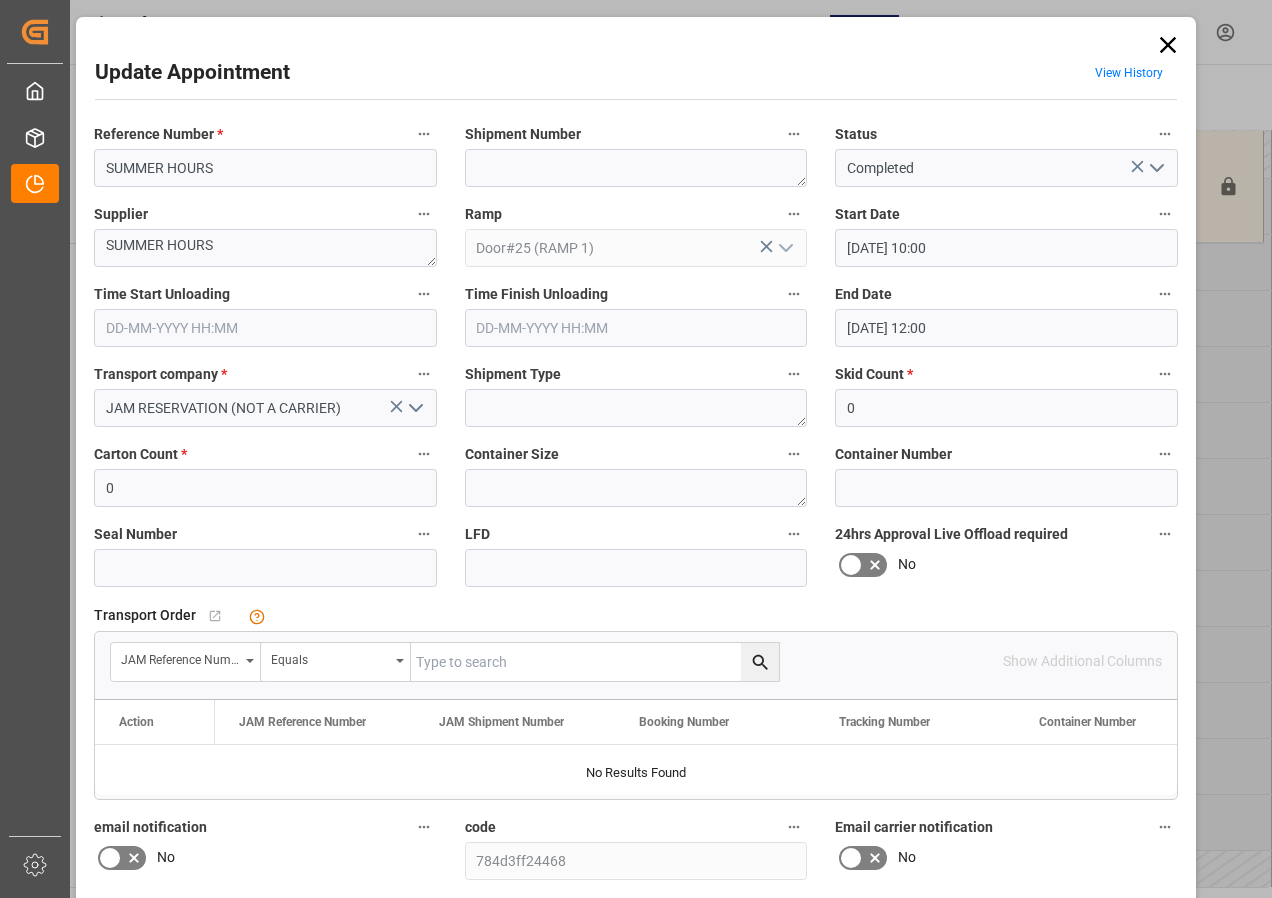 click on "[DATE] 10:00" at bounding box center (1006, 248) 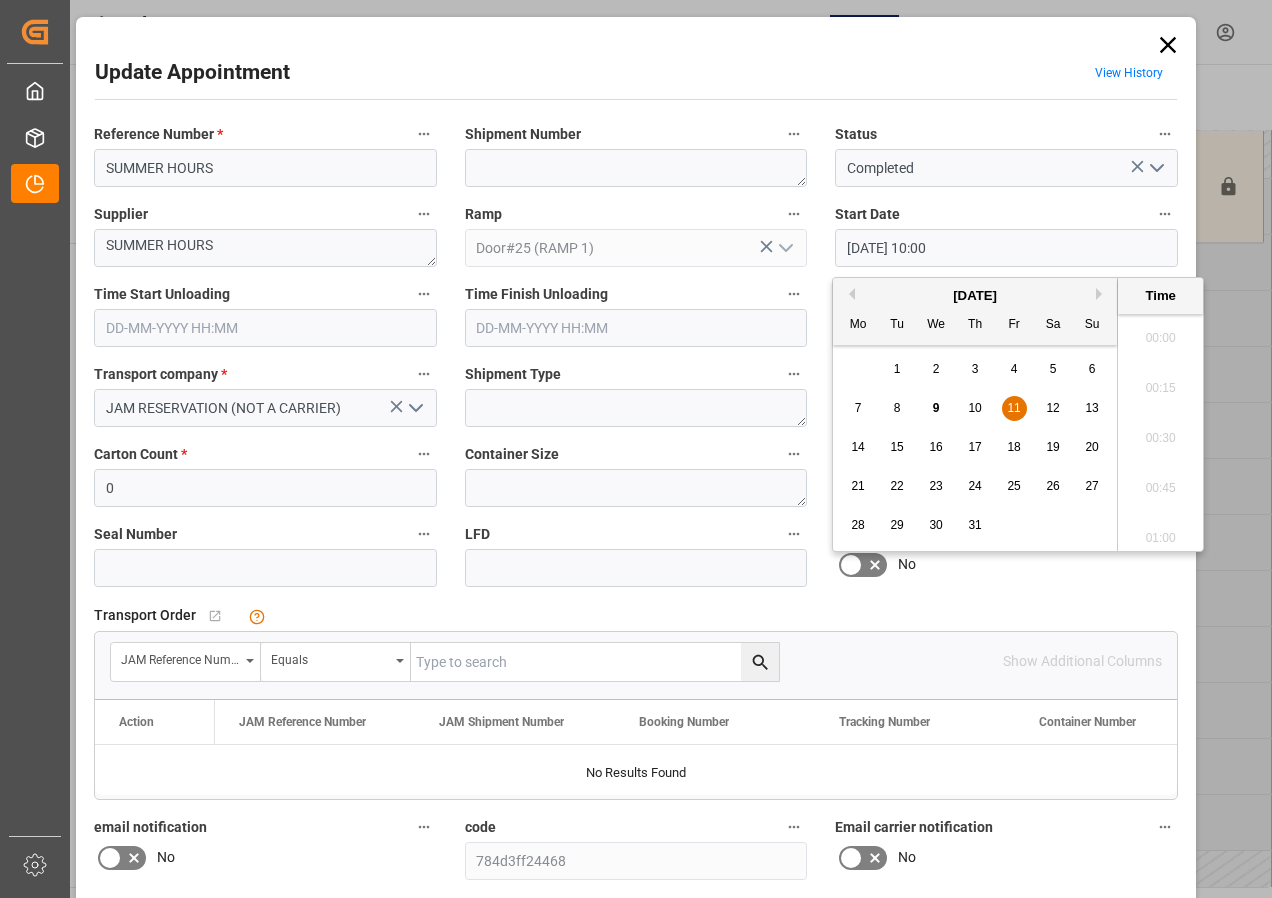 scroll, scrollTop: 1907, scrollLeft: 0, axis: vertical 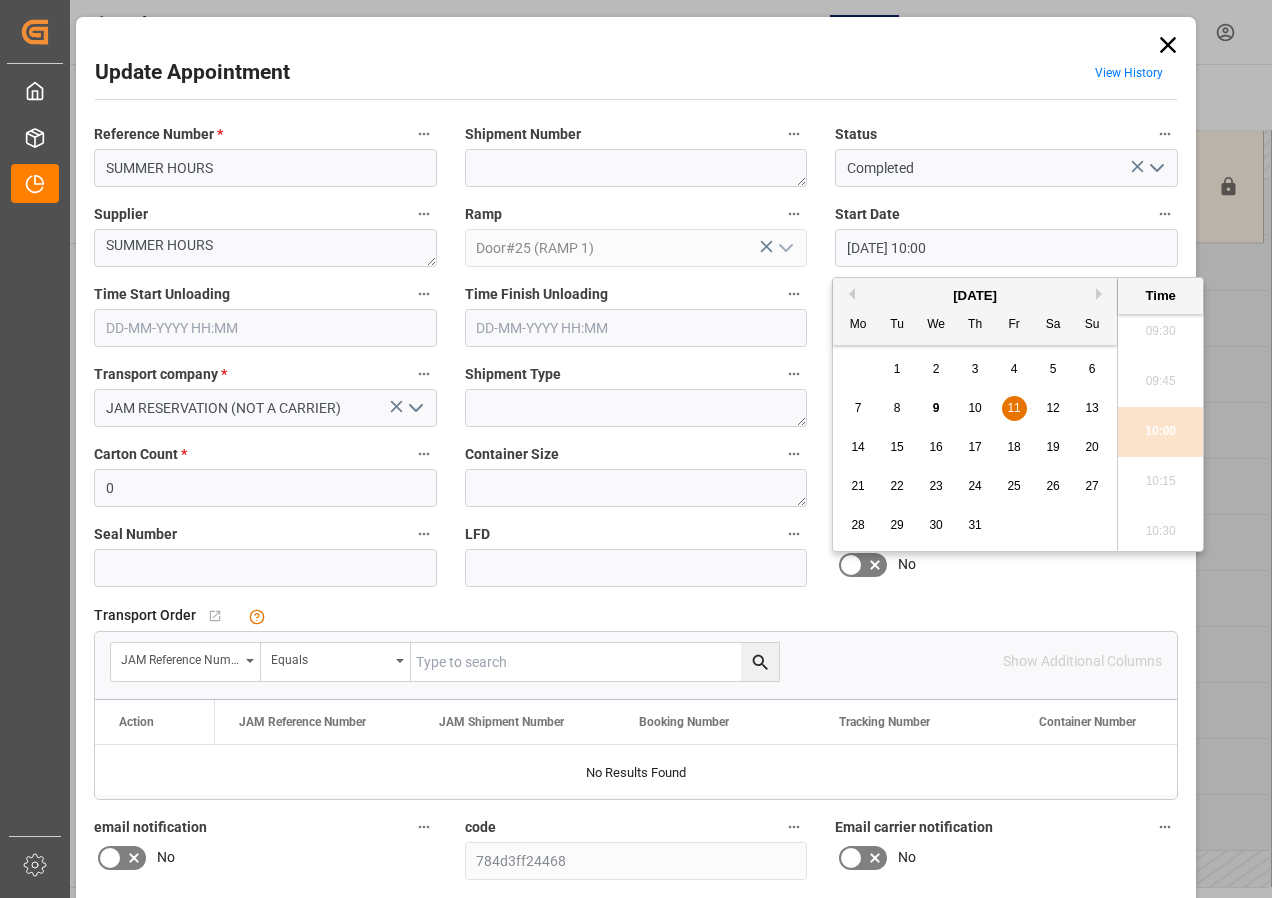 click on "11" at bounding box center [1013, 408] 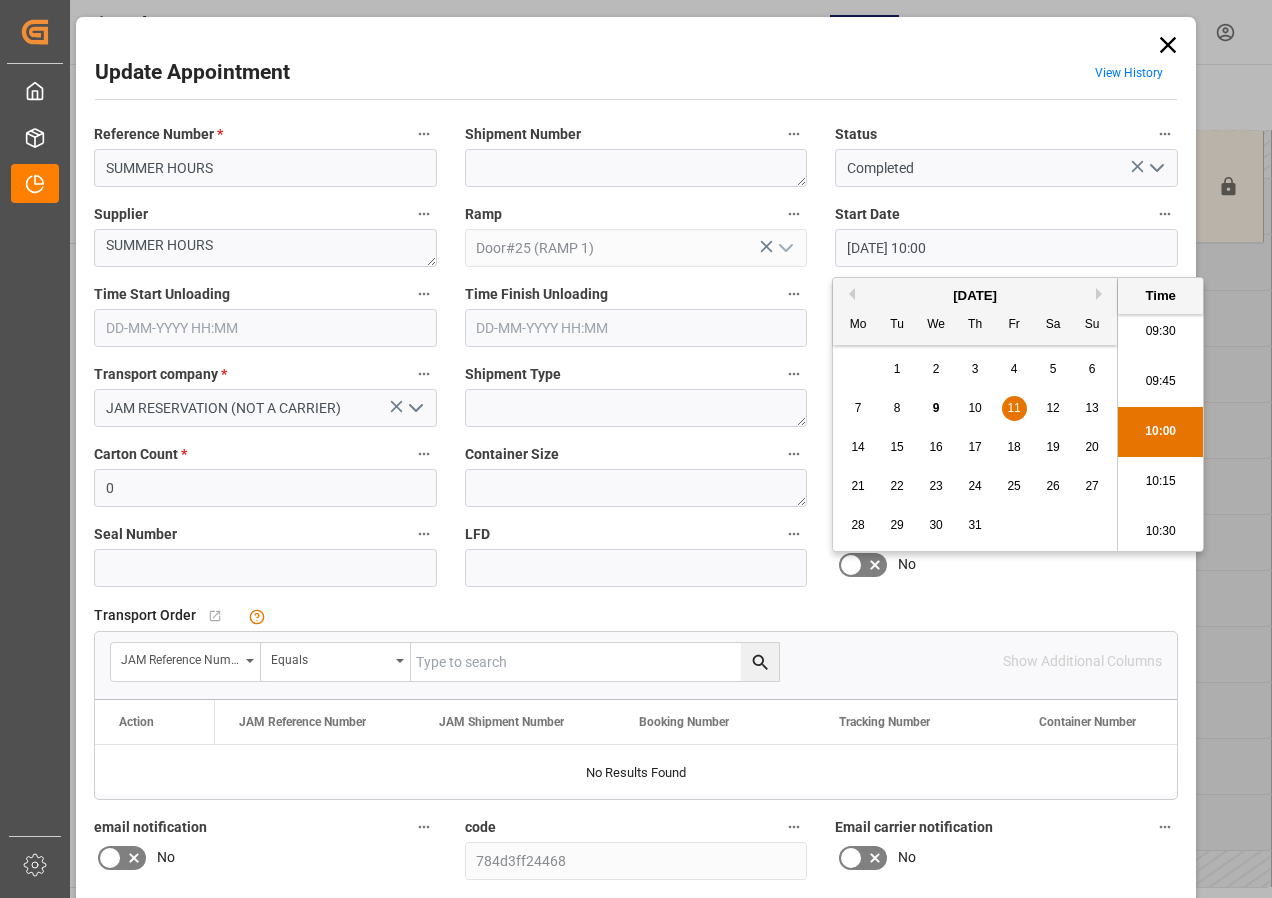 scroll, scrollTop: 1807, scrollLeft: 0, axis: vertical 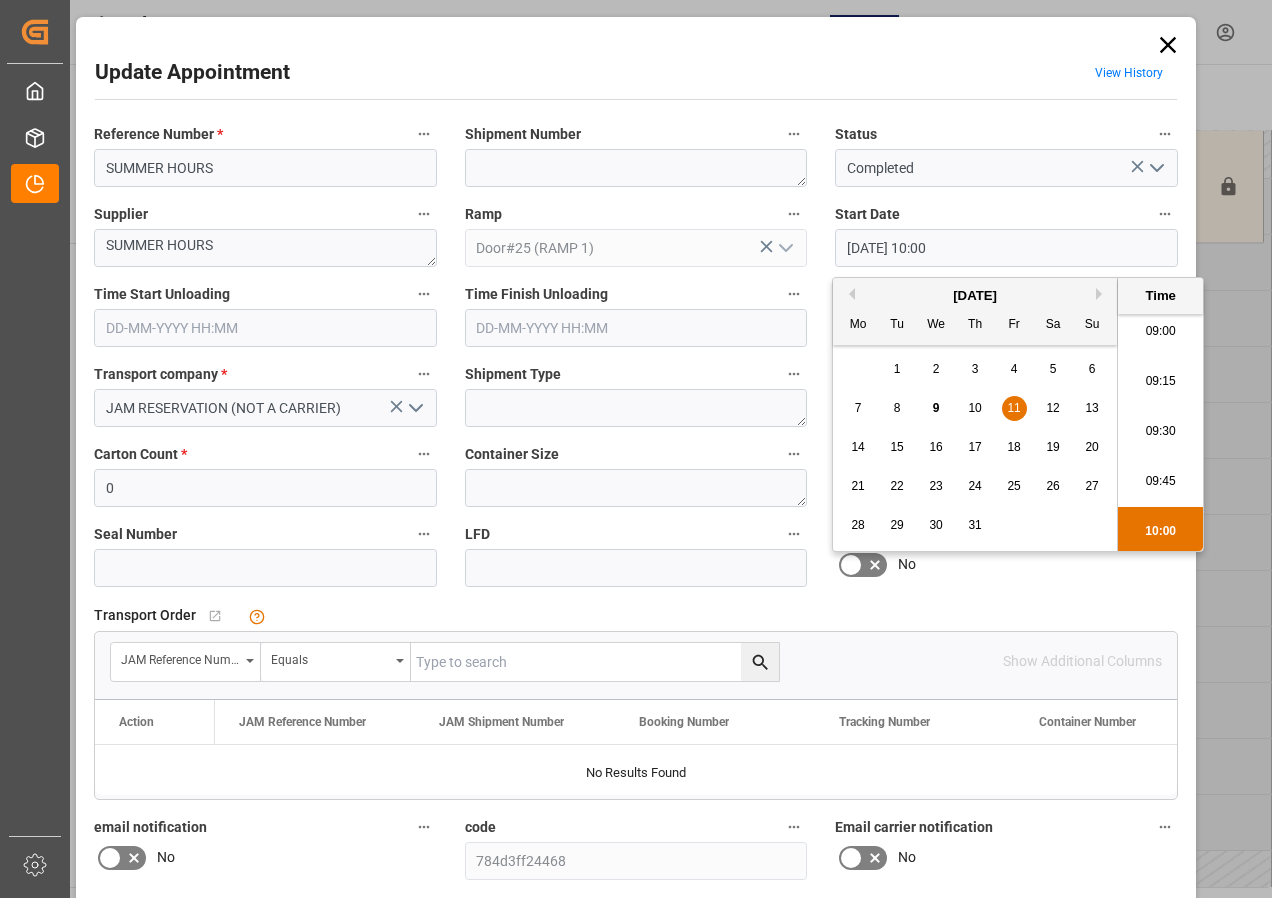 click on "09:00" at bounding box center [1160, 332] 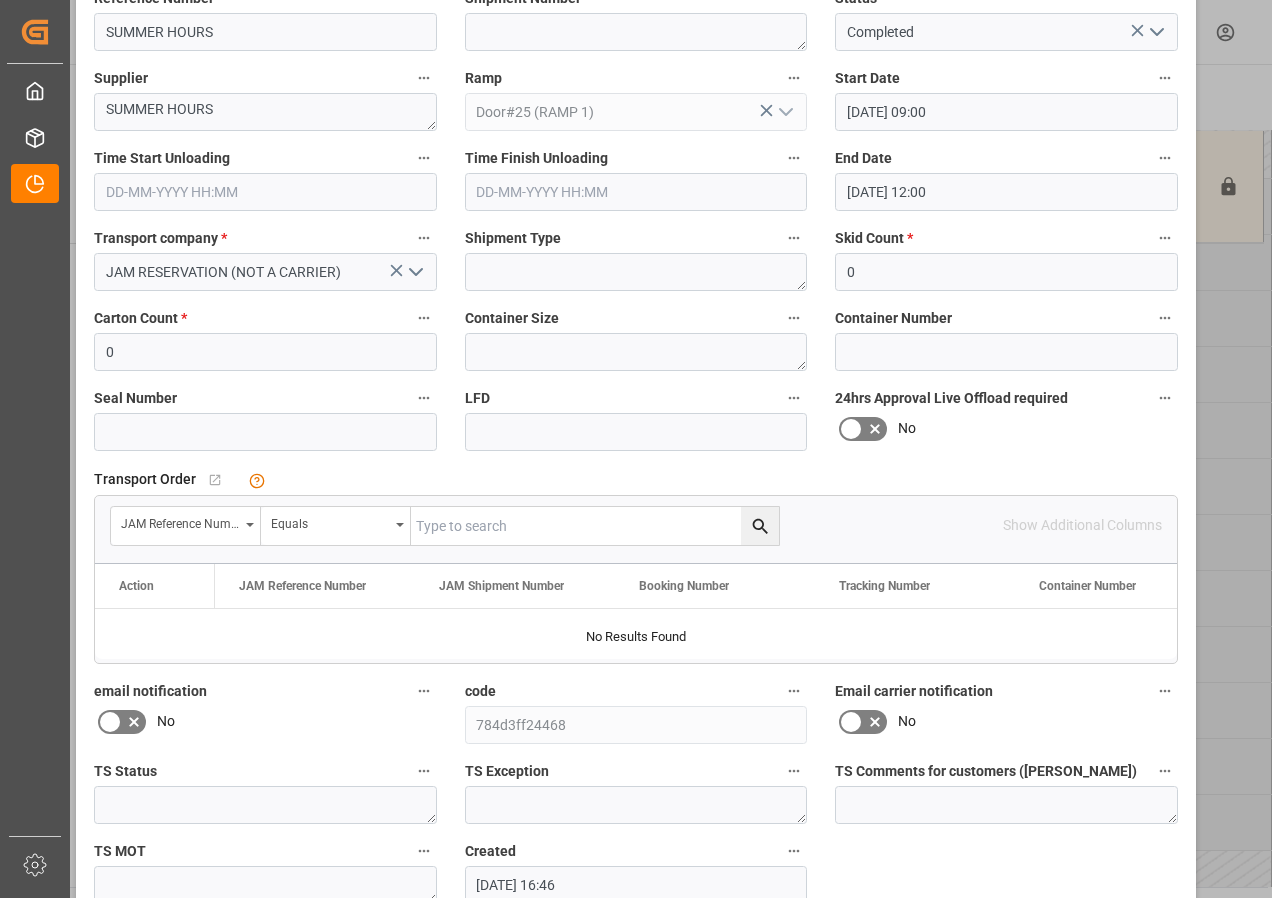 scroll, scrollTop: 244, scrollLeft: 0, axis: vertical 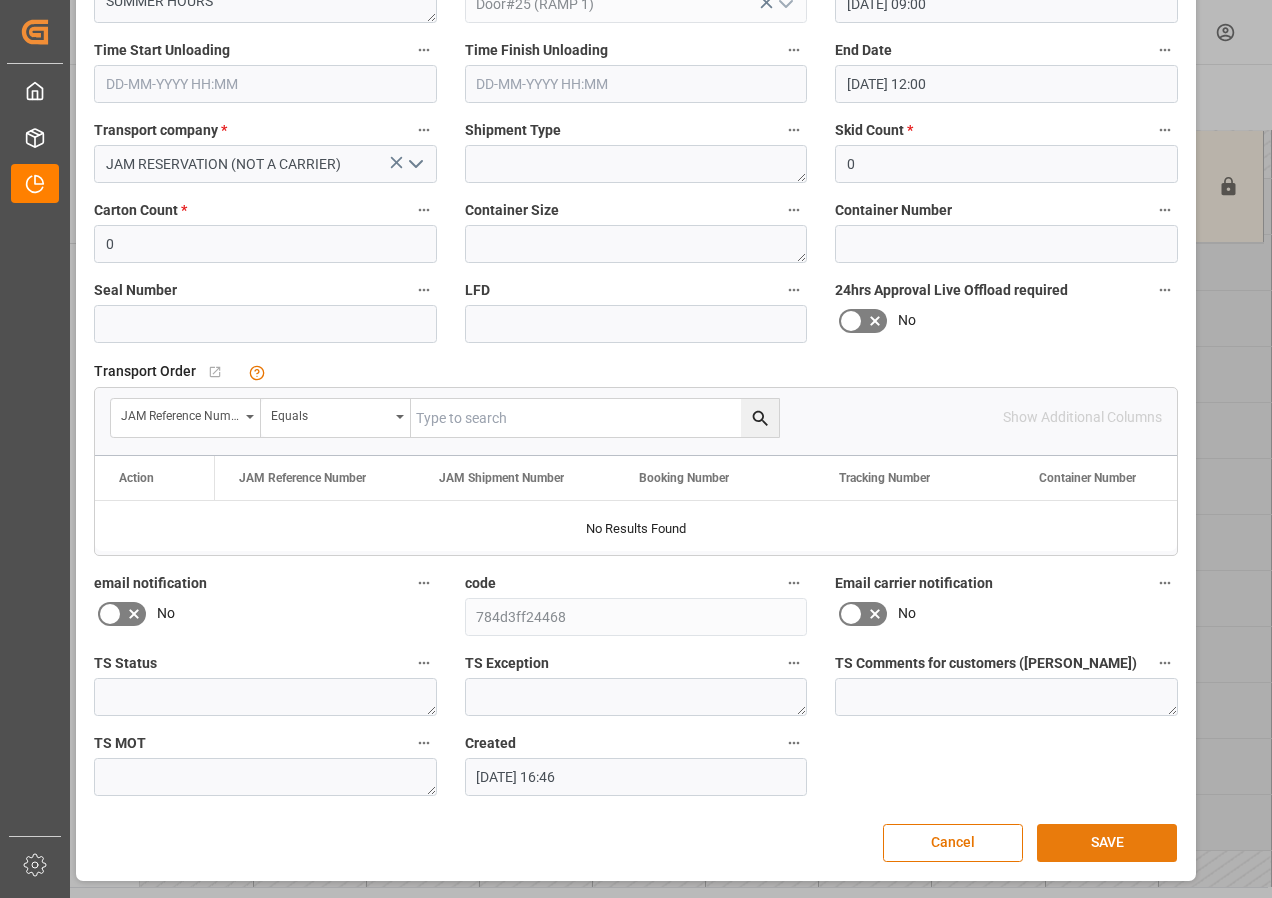 click on "SAVE" at bounding box center [1107, 843] 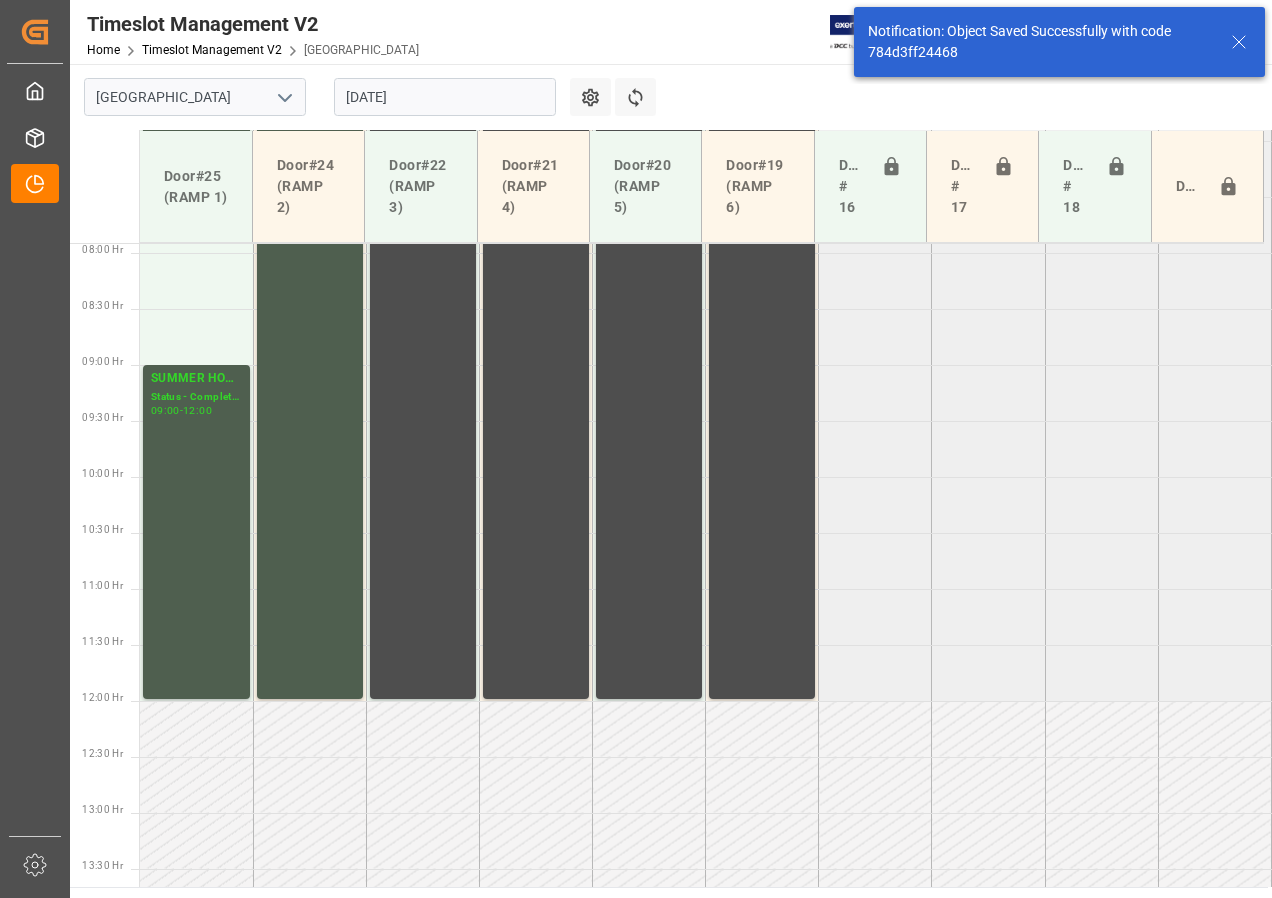 scroll, scrollTop: 925, scrollLeft: 0, axis: vertical 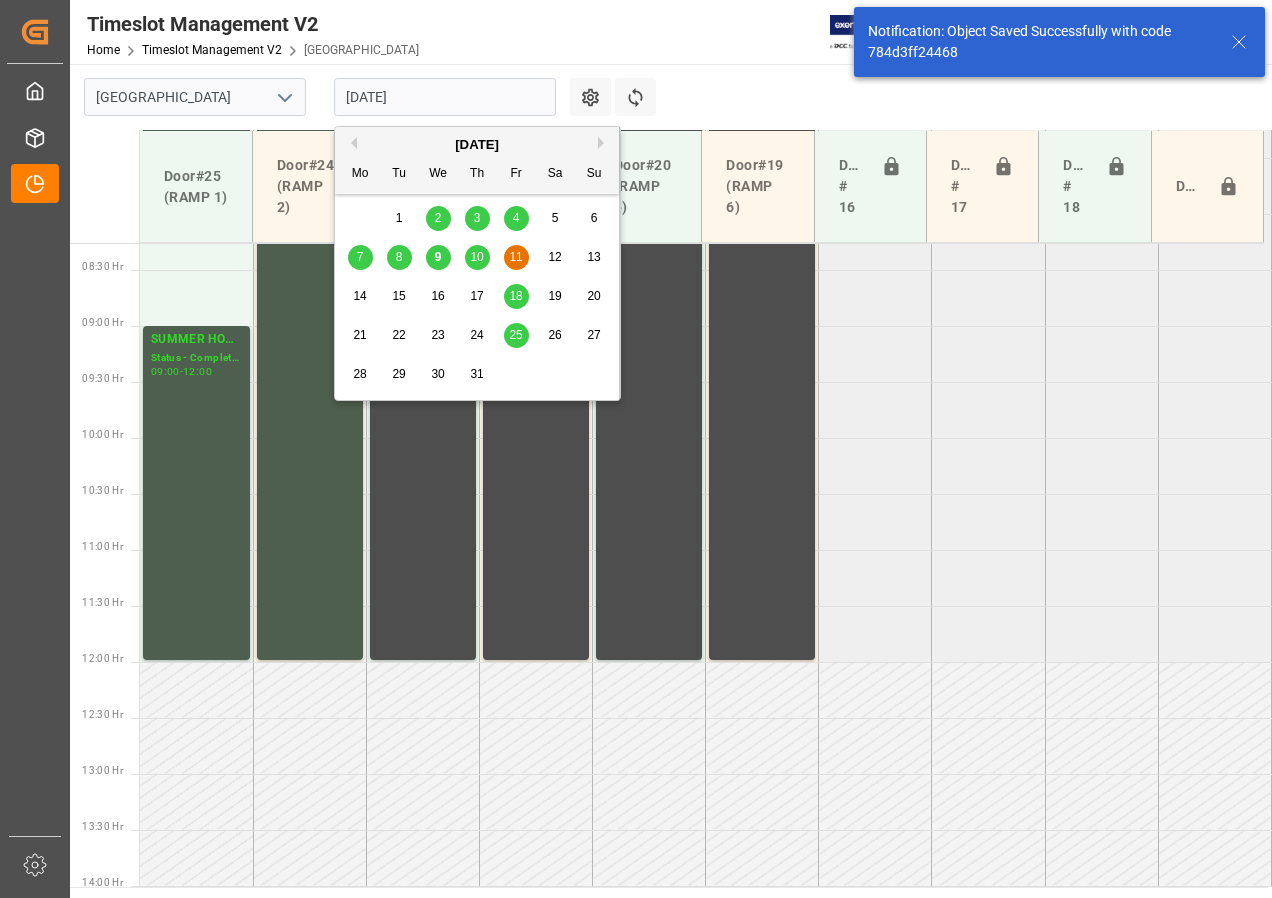 click on "[DATE]" at bounding box center (445, 97) 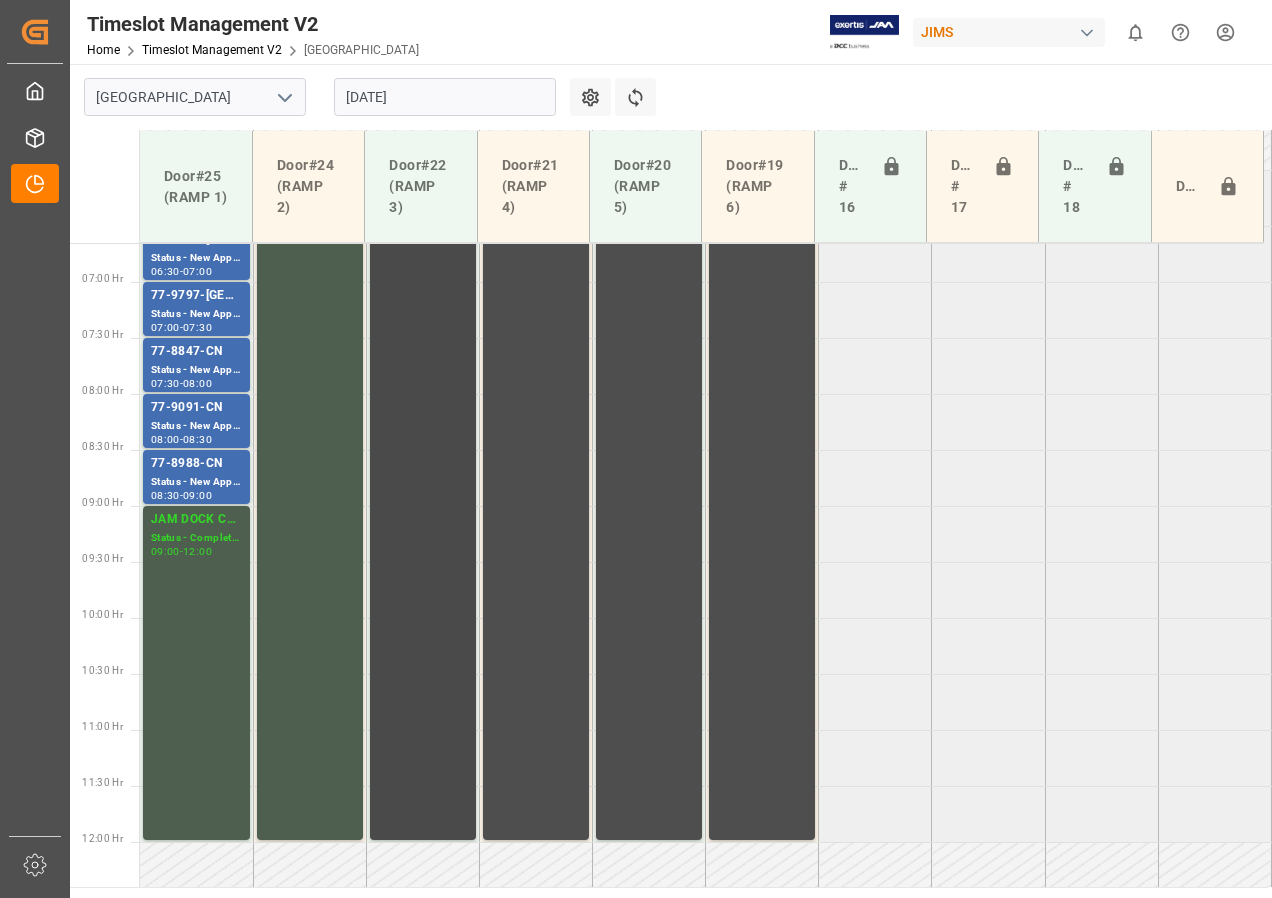scroll, scrollTop: 637, scrollLeft: 0, axis: vertical 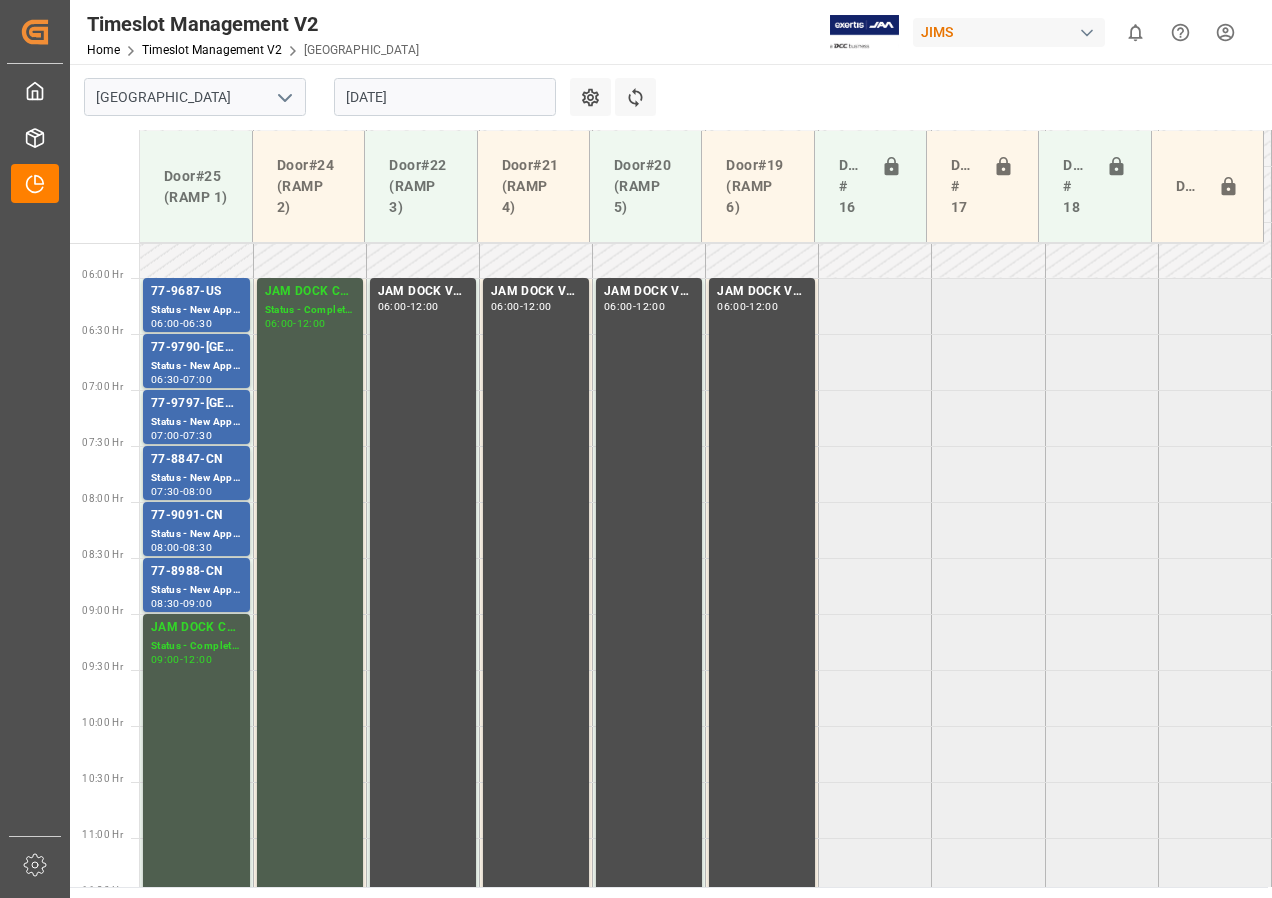 click on "[DATE]" at bounding box center (445, 97) 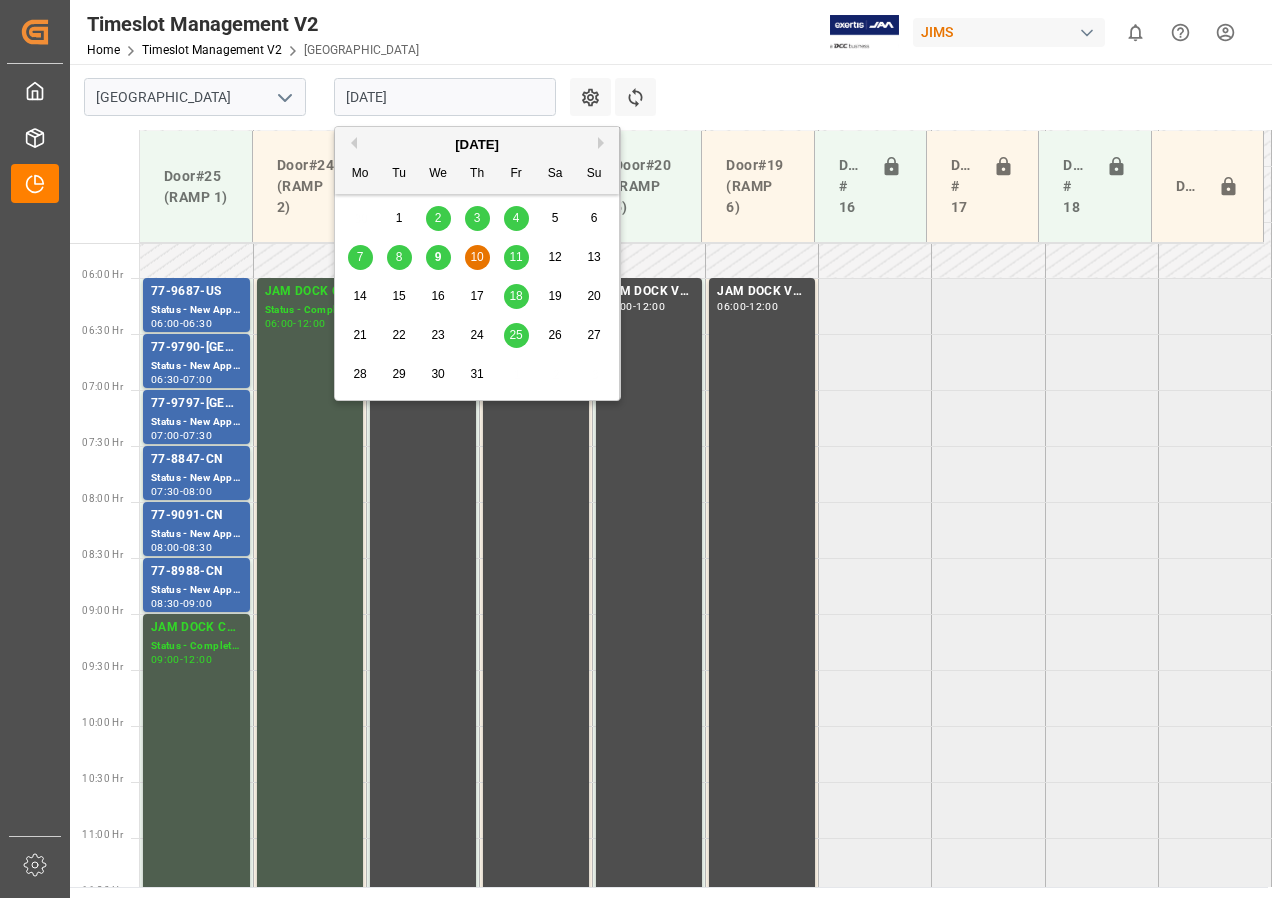 click on "9" at bounding box center [438, 257] 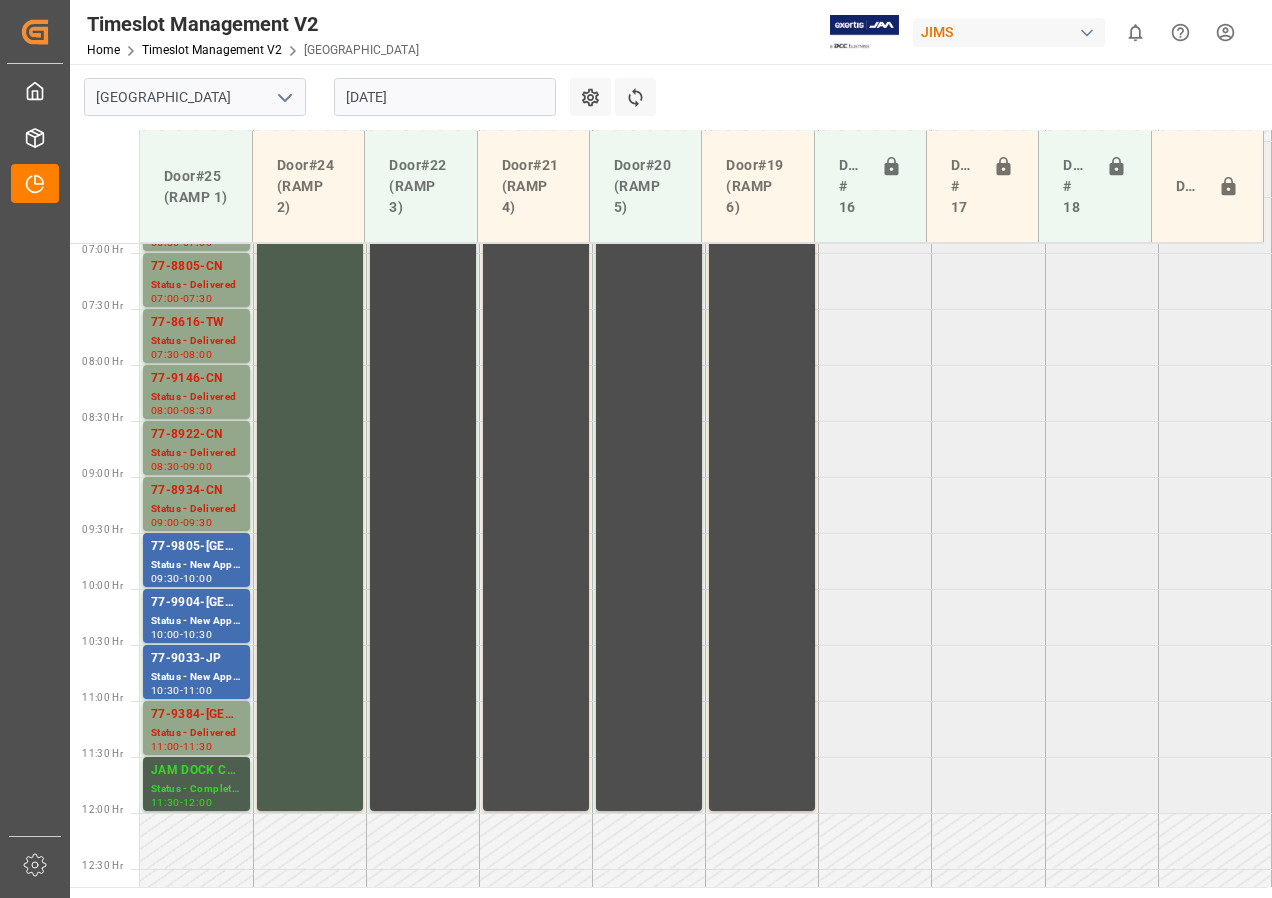 scroll, scrollTop: 737, scrollLeft: 0, axis: vertical 